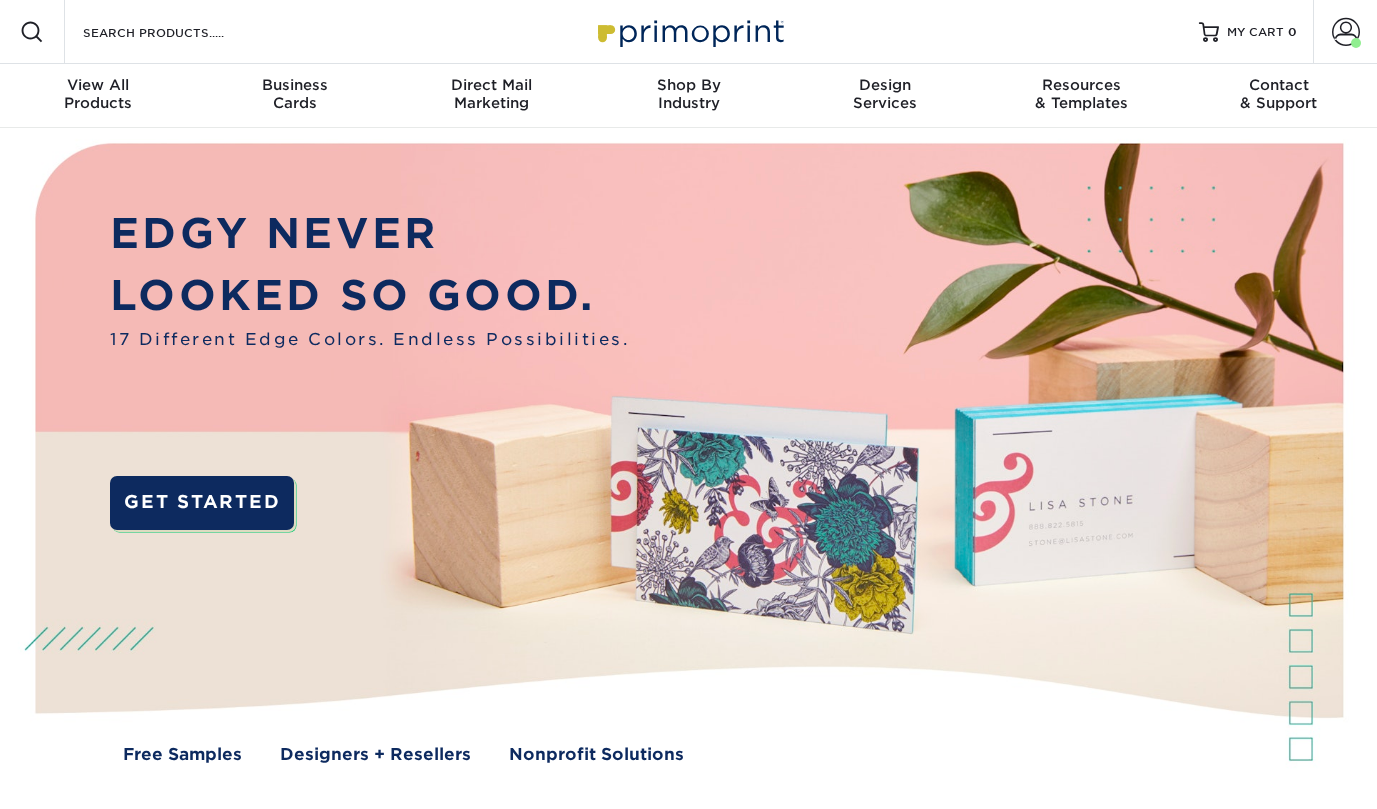 scroll, scrollTop: 0, scrollLeft: 0, axis: both 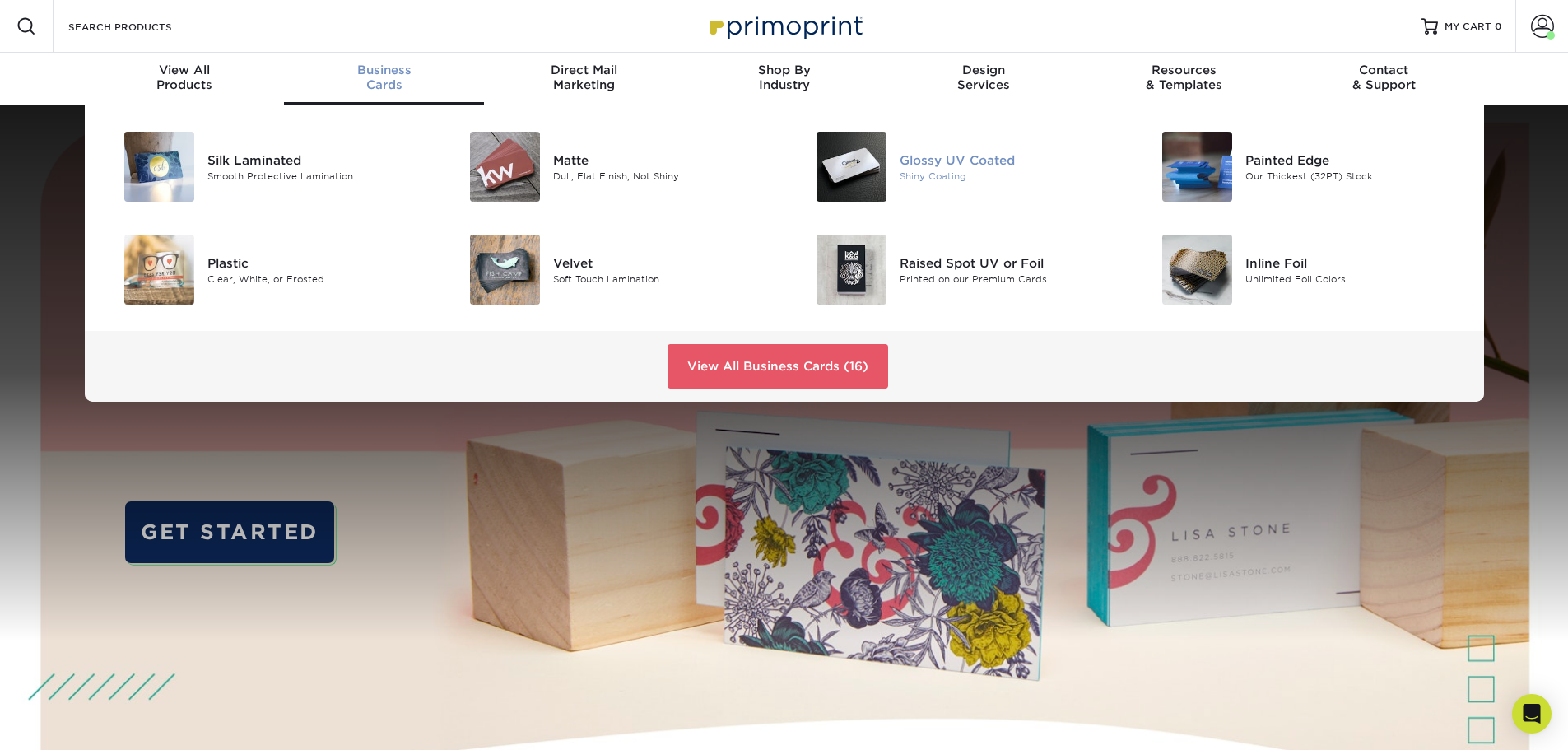 click on "Glossy UV Coated" at bounding box center [1008, 160] 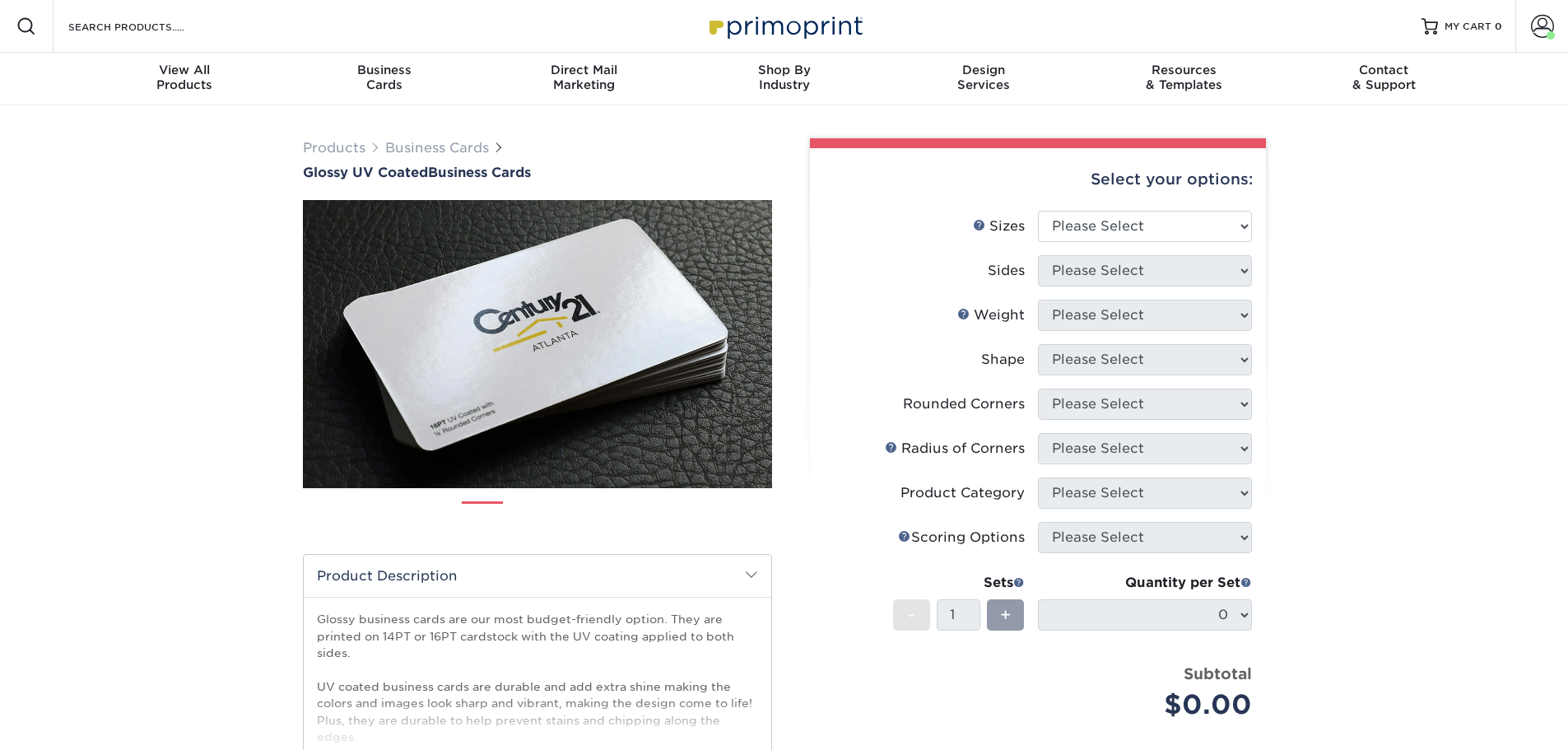 scroll, scrollTop: 0, scrollLeft: 0, axis: both 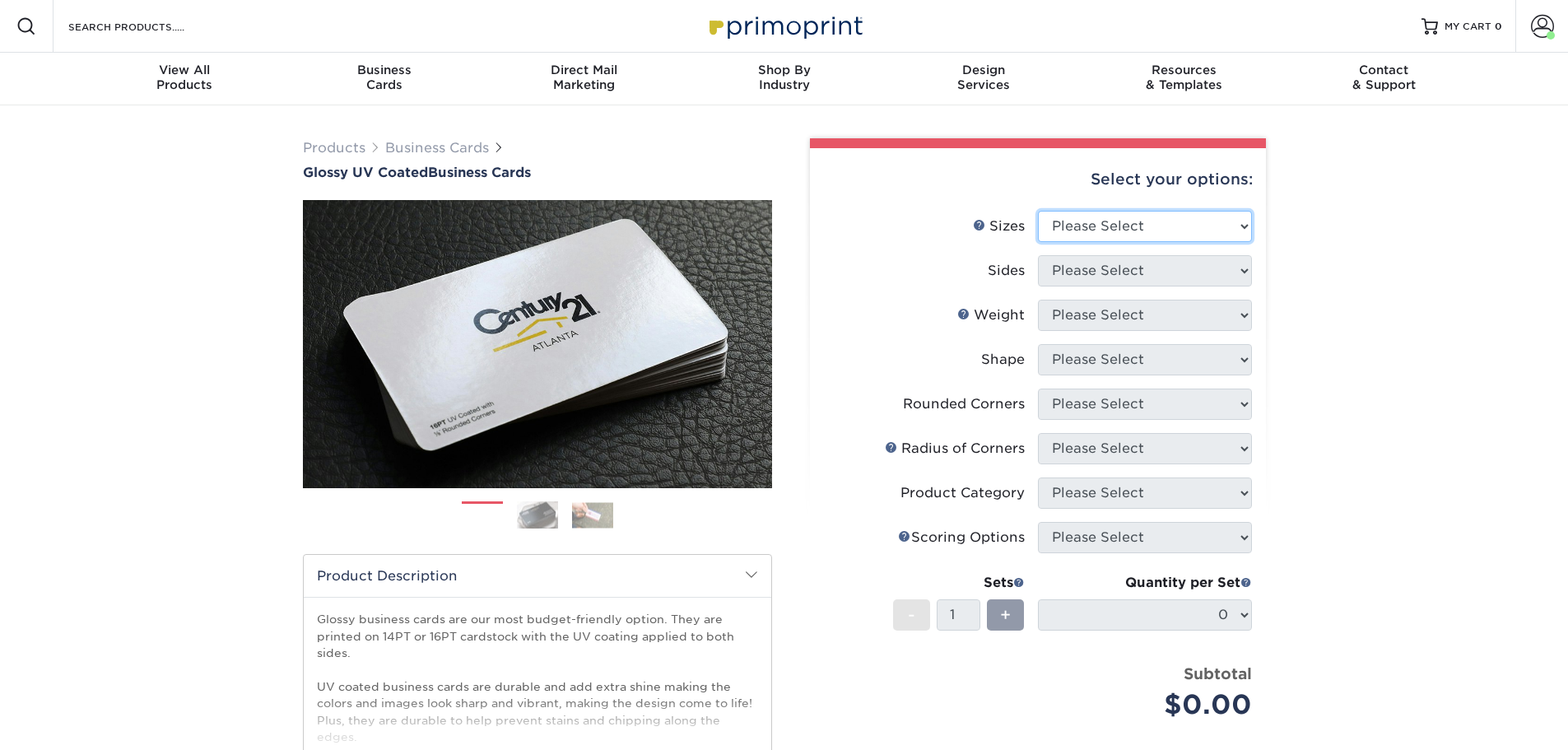 click on "Please Select
1.5" x 3.5"  - Mini
1.75" x 3.5" - Mini
2" x 2" - Square
2" x 3" - Mini
2" x 3.5" - Standard
2" x 7" - Foldover Card
2.125" x 3.375" - European
2.5" x 2.5" - Square 3.5" x 4" - Foldover Card" at bounding box center [1145, 226] 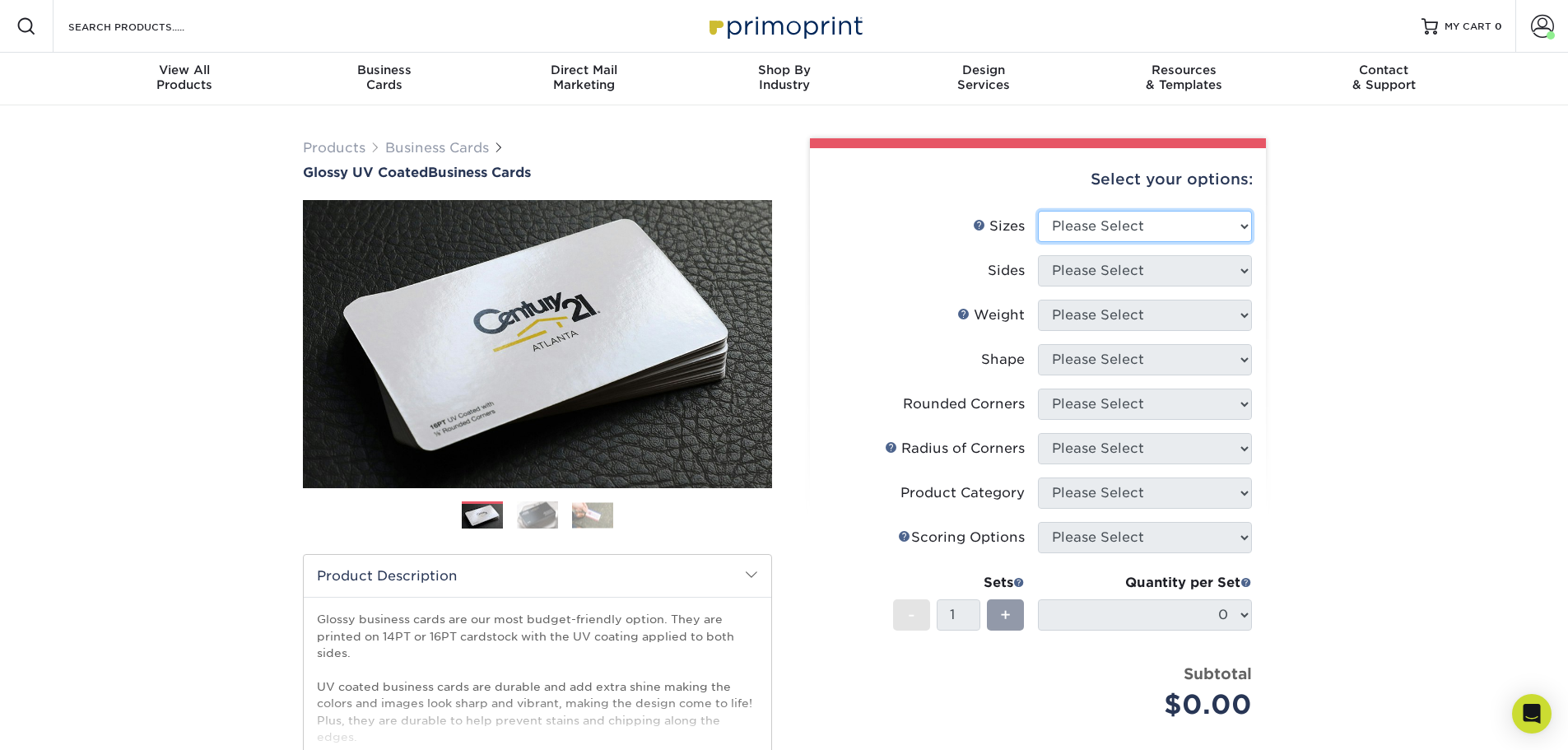 select on "2.00x3.50" 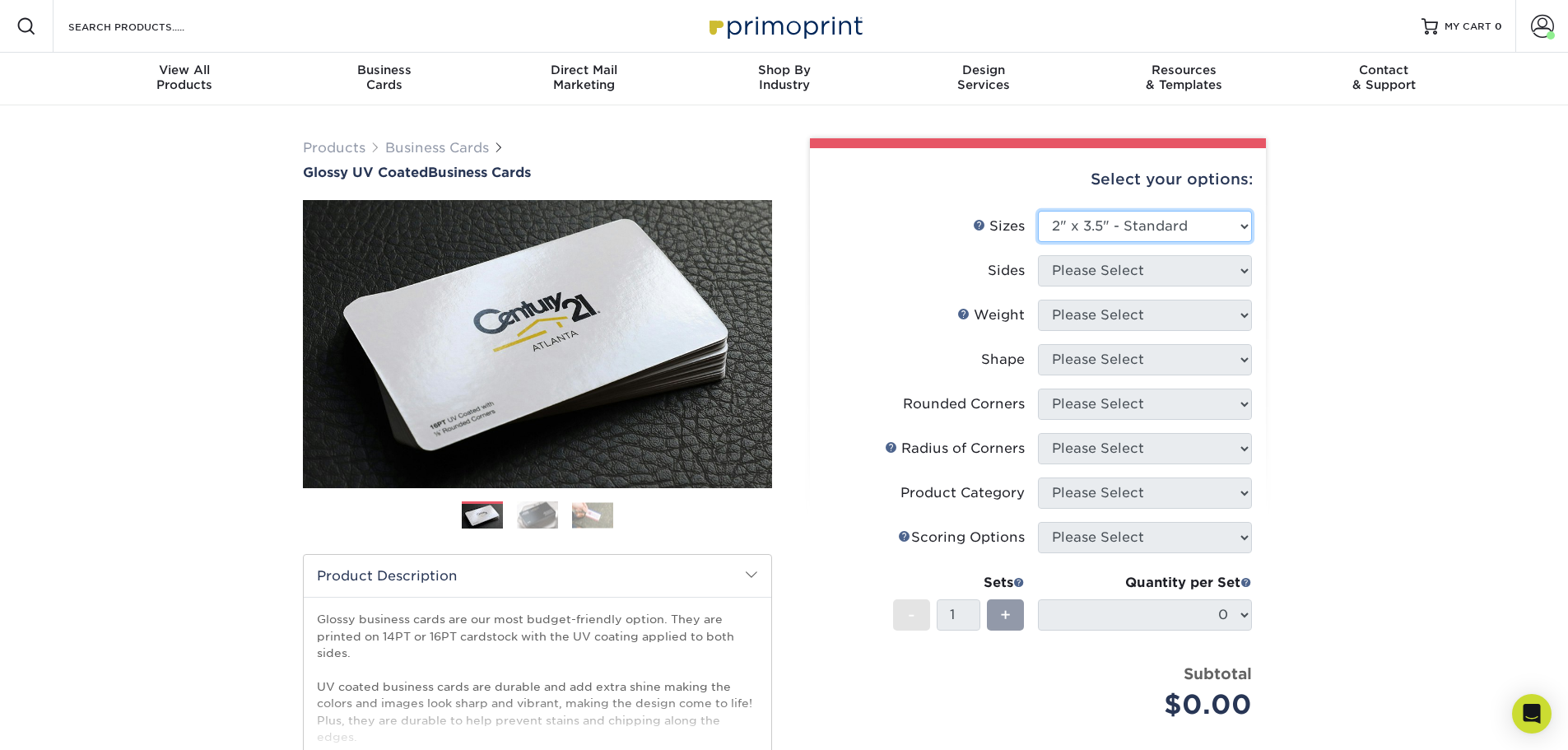 click on "Please Select
1.5" x 3.5"  - Mini
1.75" x 3.5" - Mini
2" x 2" - Square
2" x 3" - Mini
2" x 3.5" - Standard
2" x 7" - Foldover Card
2.125" x 3.375" - European
2.5" x 2.5" - Square 3.5" x 4" - Foldover Card" at bounding box center (1145, 226) 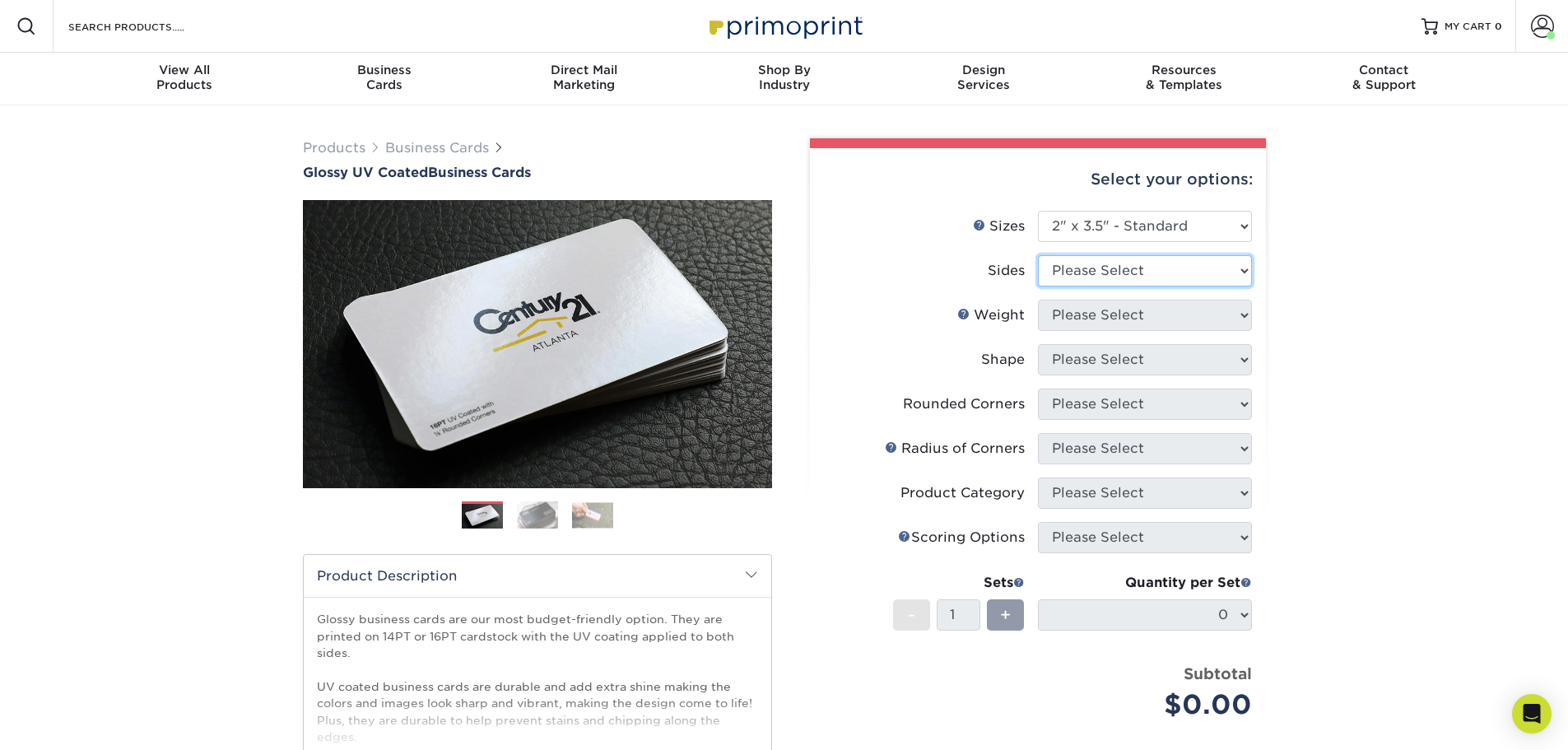 click on "Please Select Print Both Sides Print Front Only" at bounding box center (1145, 271) 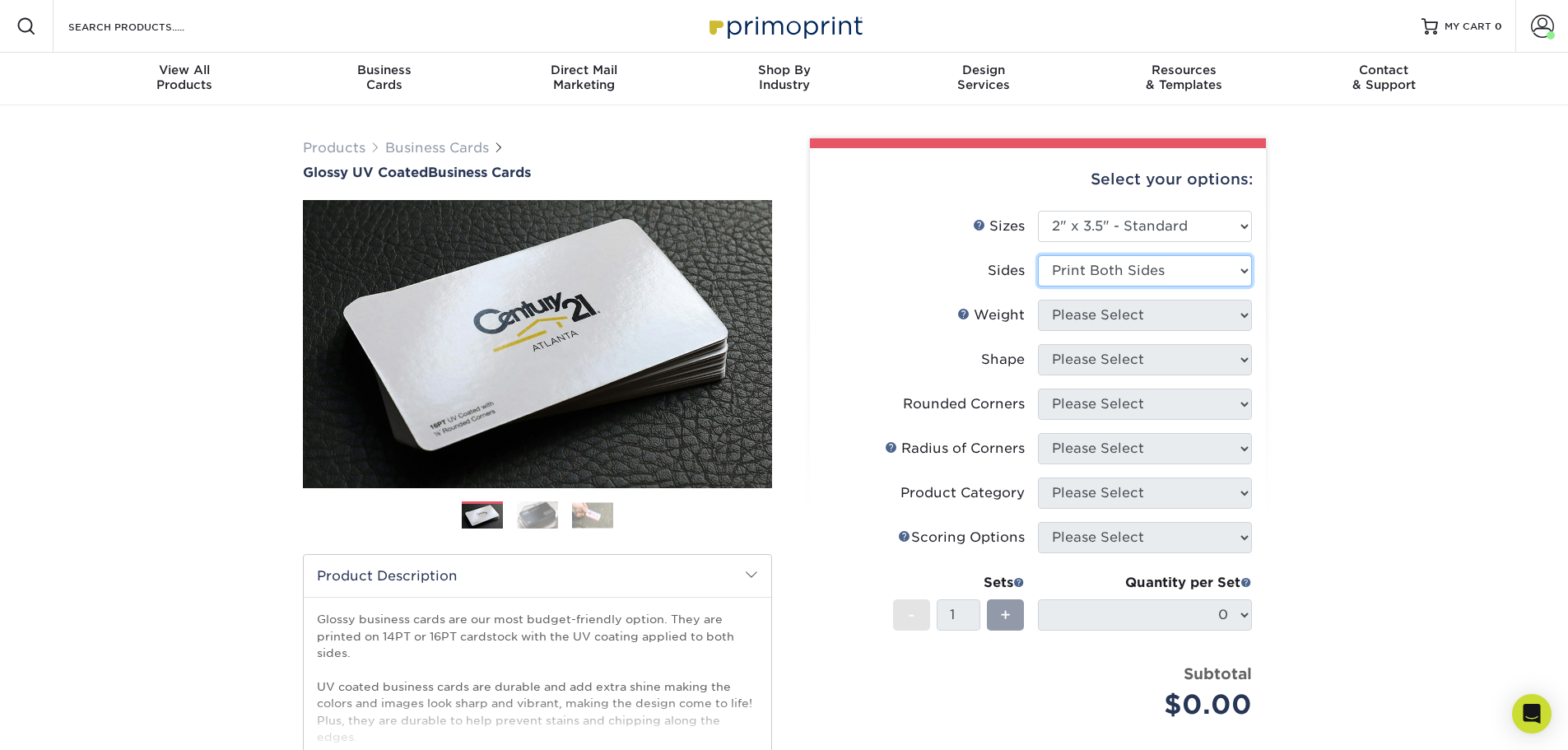 click on "Please Select Print Both Sides Print Front Only" at bounding box center (1145, 271) 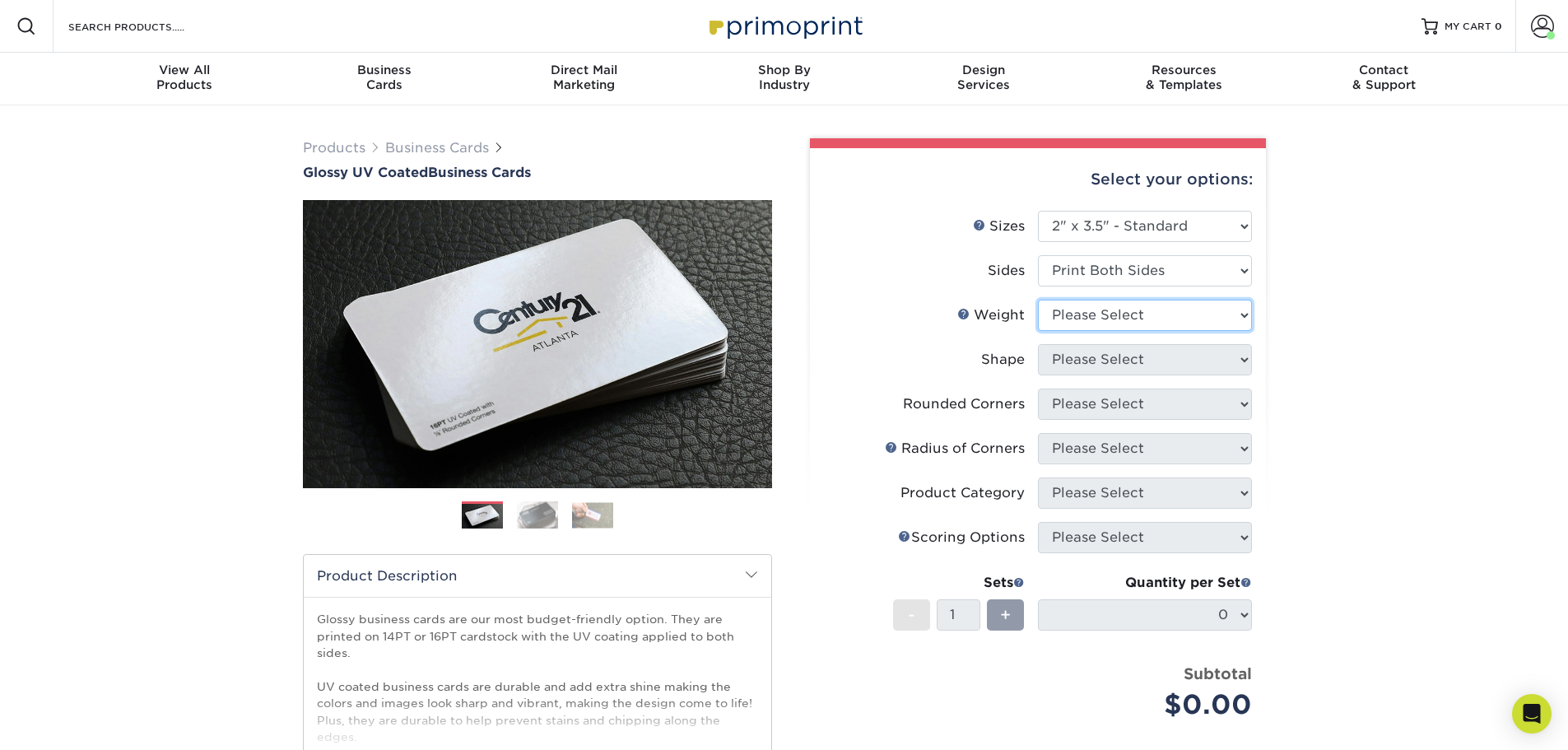 click on "Please Select 16PT 14PT" at bounding box center [1145, 315] 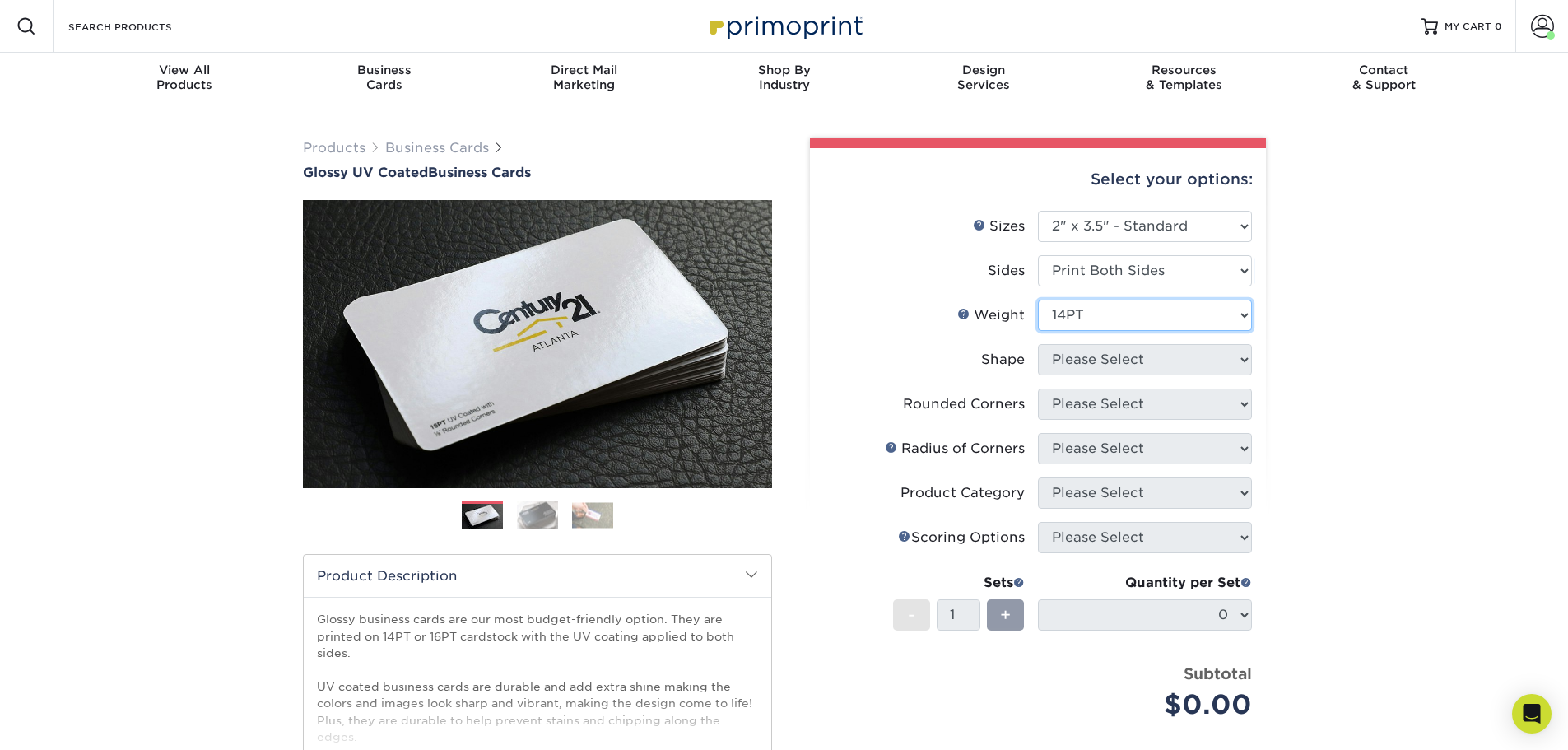 click on "Please Select 16PT 14PT" at bounding box center [1145, 315] 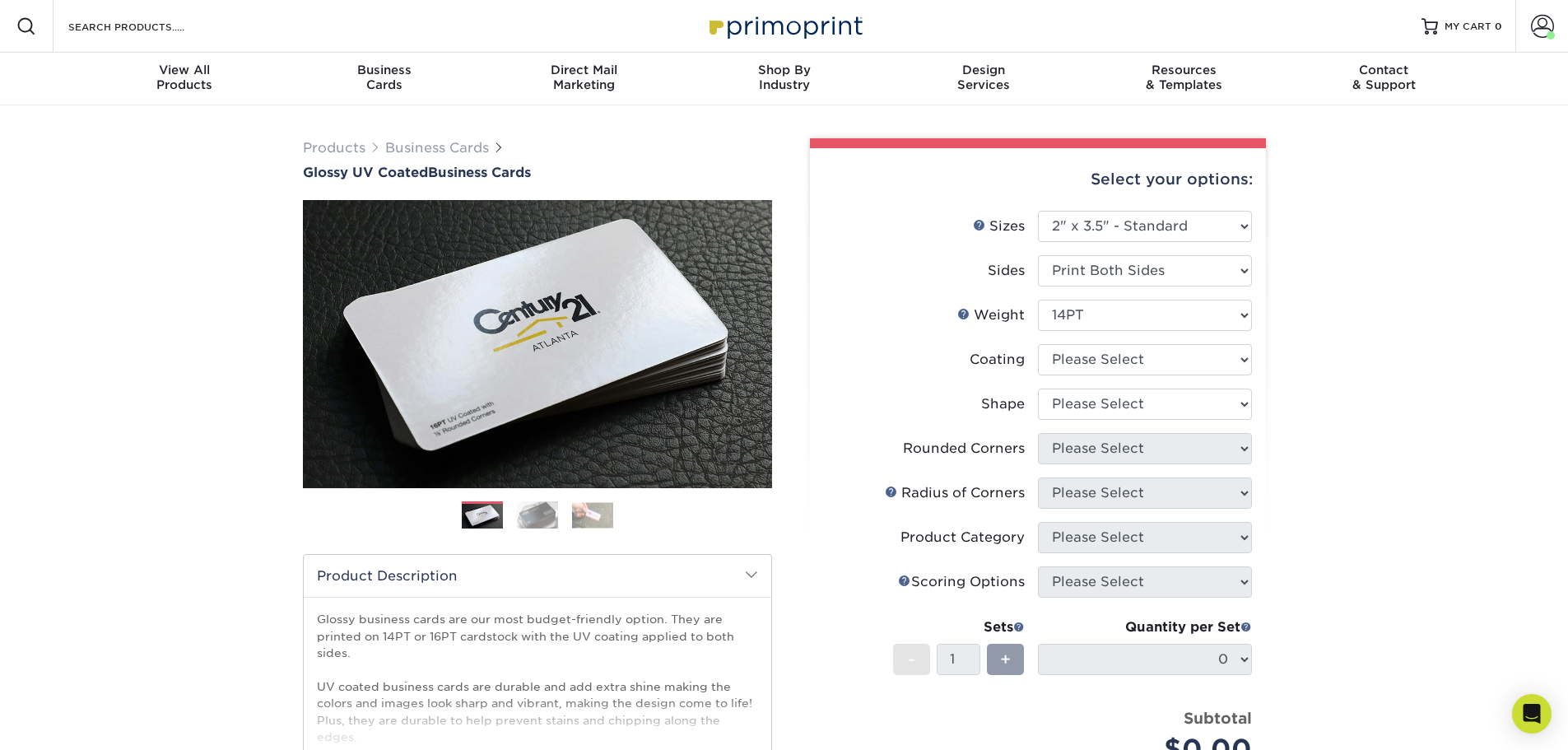 click on "Coating" at bounding box center [1038, 366] 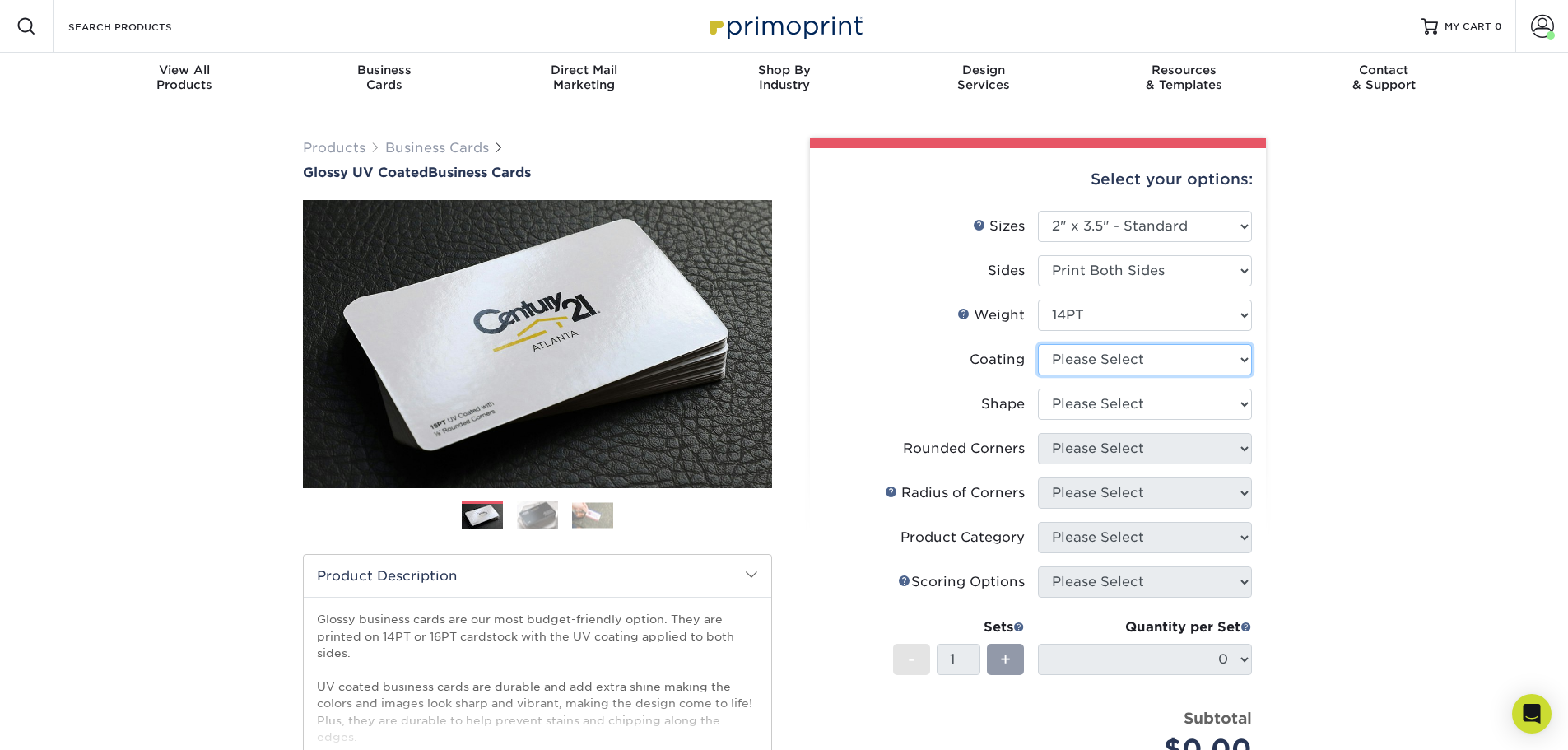 click at bounding box center (1145, 360) 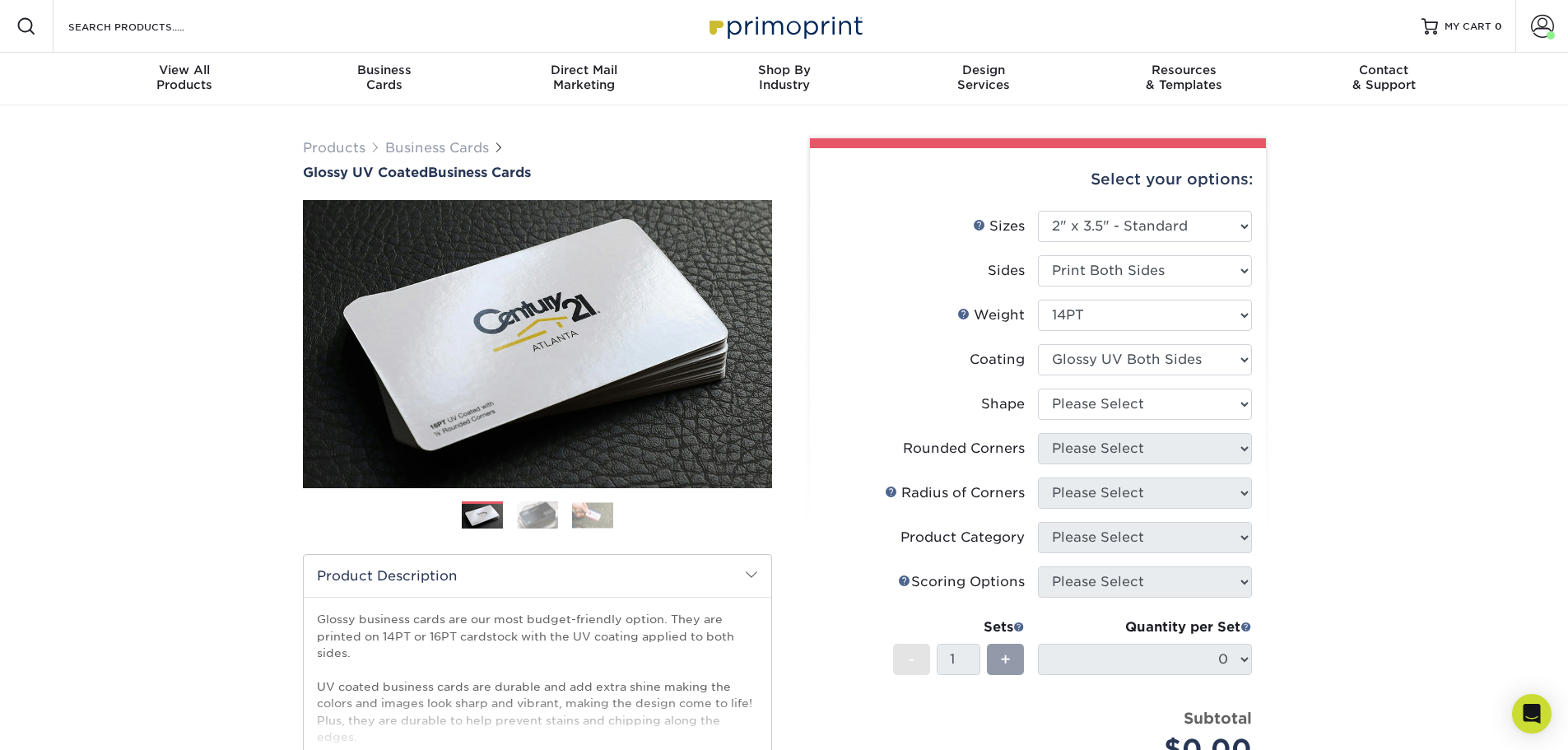 click at bounding box center [1145, 360] 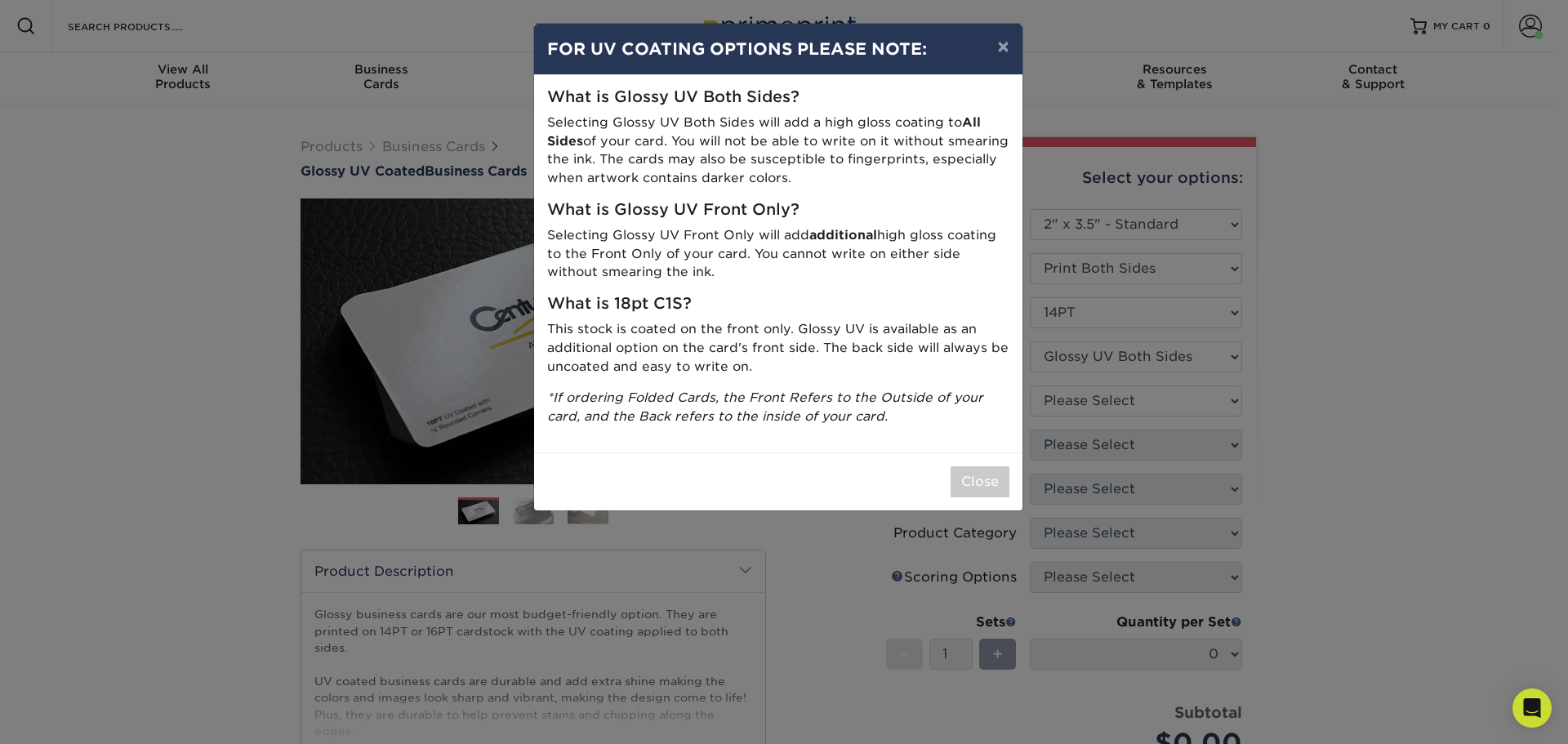 click on "×
FOR UV COATING OPTIONS PLEASE NOTE:
What is Glossy UV Both Sides?
Selecting Glossy UV Both Sides will add a high gloss coating to  All Sides  of your card. You will not be able to write on it without smearing the ink. The cards may also be susceptible to fingerprints, especially when artwork contains darker colors.
What is Glossy UV Front Only?
Selecting Glossy UV Front Only will add  additional  high gloss coating to the Front Only of your card. You cannot write on either side without smearing the ink.
What is 18pt C1S?
This stock is coated on the front only. Glossy UV is available as an additional option on the card's front side. The back side will always be uncoated and easy to write on.
*If ordering Folded Cards, the Front Refers to the Outside of your card, and the Back refers to the inside of your card." at bounding box center [784, 372] 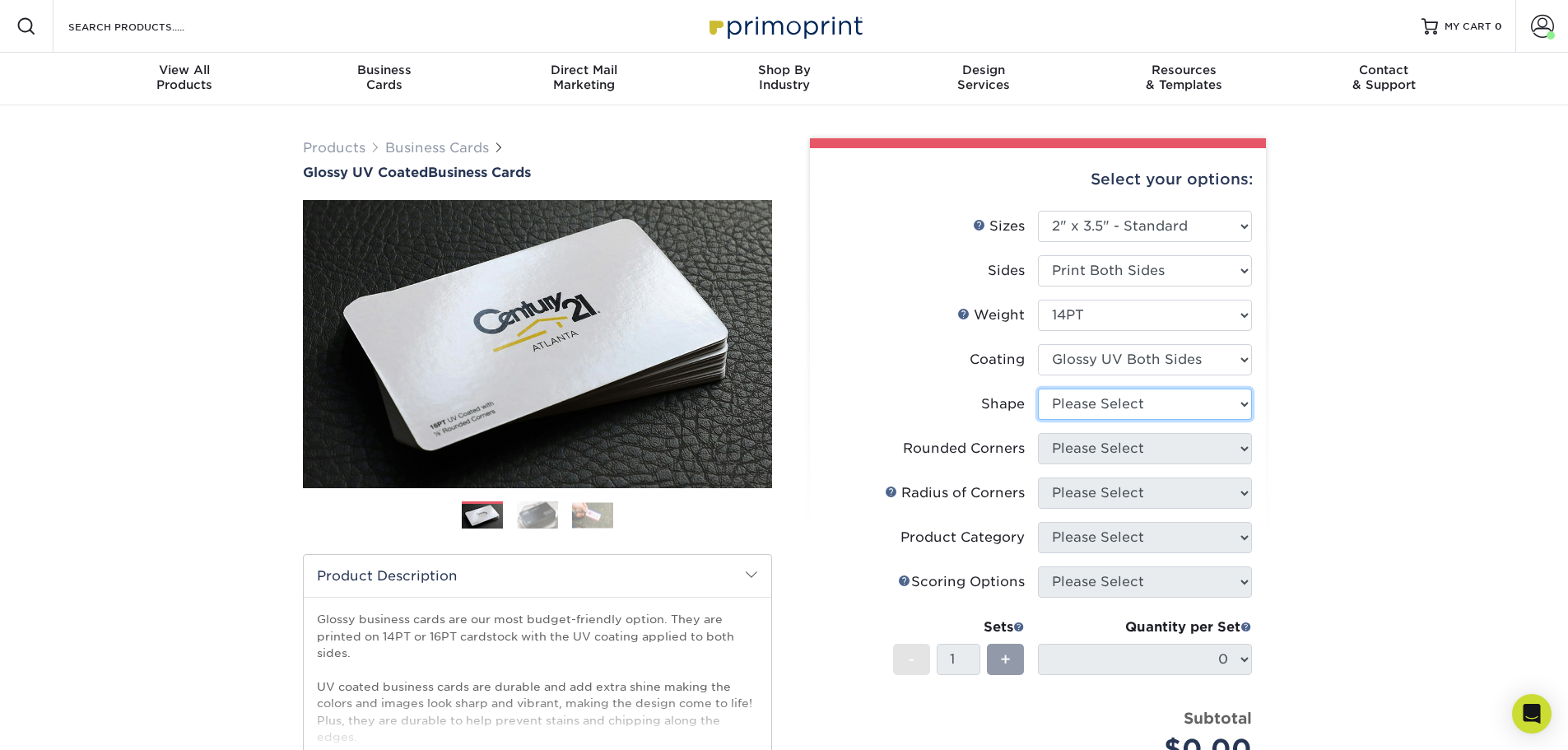 click on "Please Select Standard" at bounding box center [1145, 404] 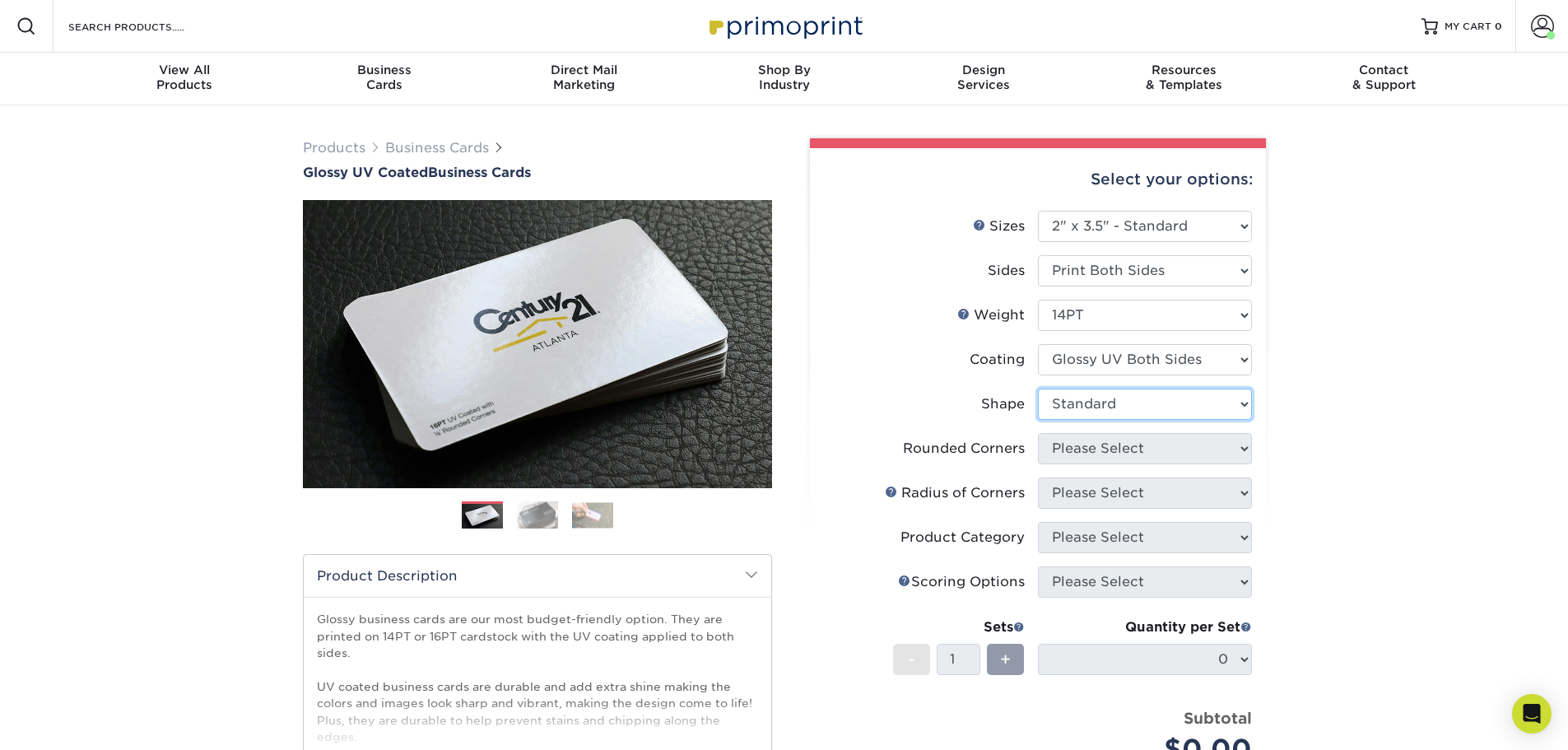 click on "Please Select Standard" at bounding box center [1145, 404] 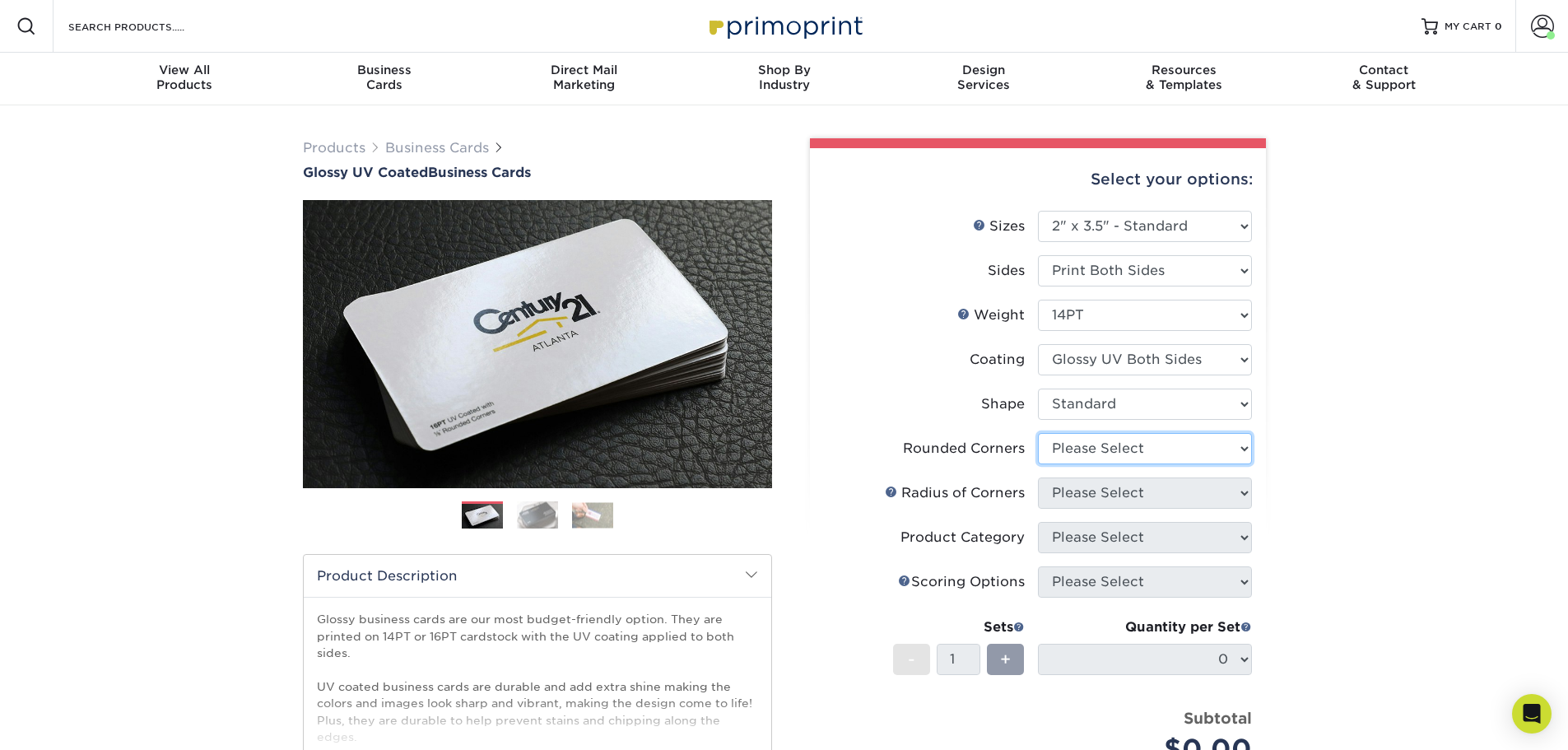 click on "Please Select
Yes - Round 2 Corners                                                    Yes - Round 4 Corners                                                    No" at bounding box center [1145, 449] 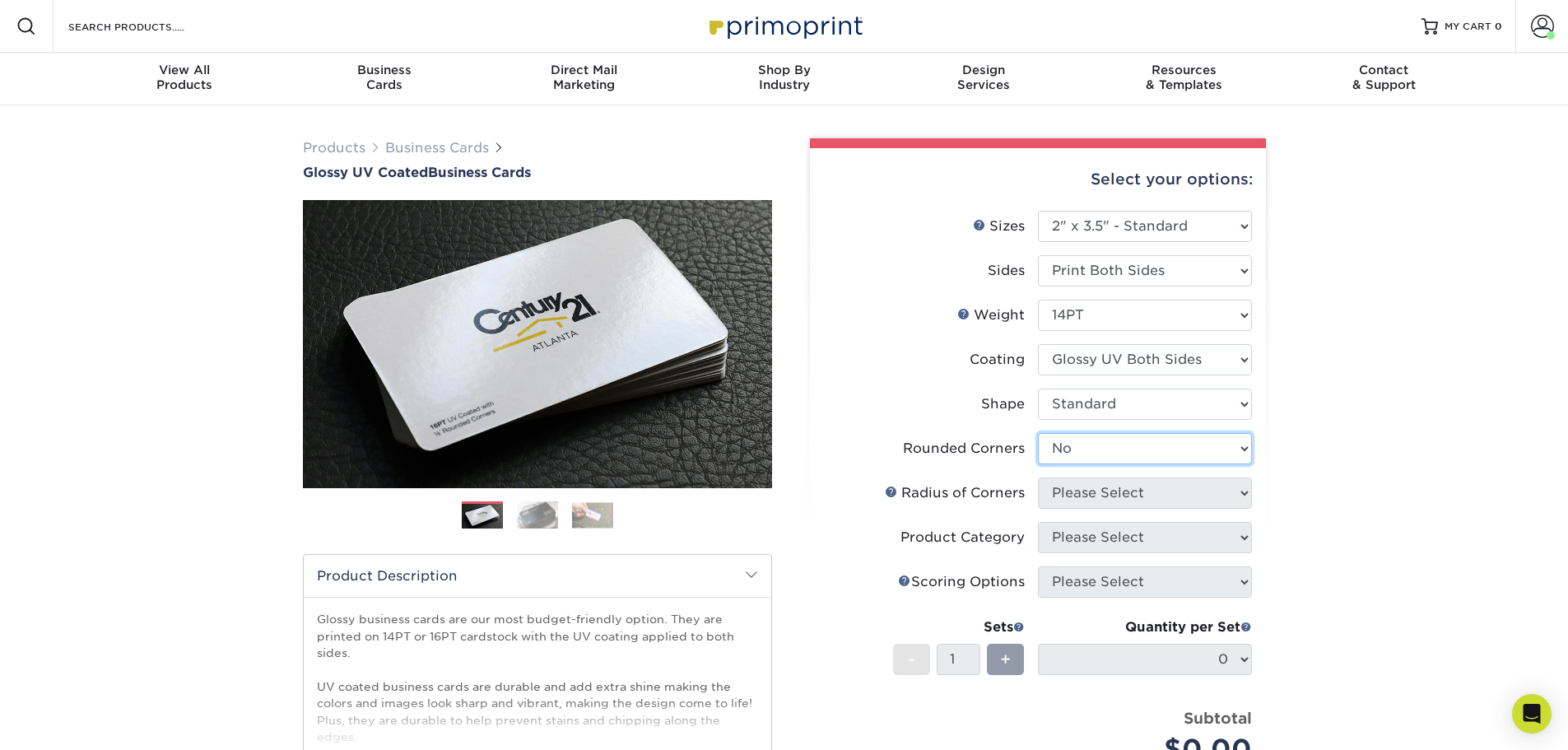 click on "Please Select
Yes - Round 2 Corners                                                    Yes - Round 4 Corners                                                    No" at bounding box center (1145, 449) 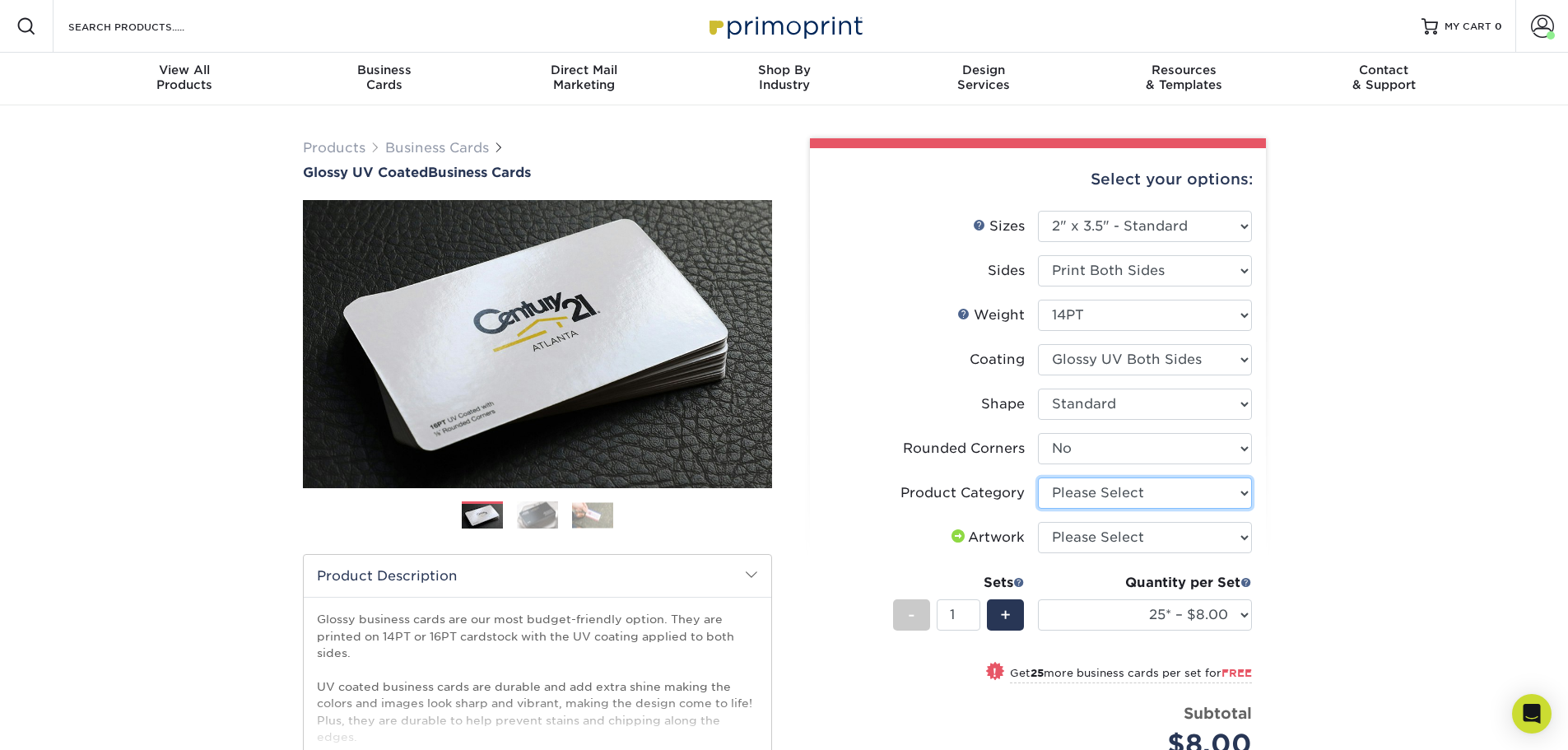 click on "Please Select Business Cards" at bounding box center (1145, 493) 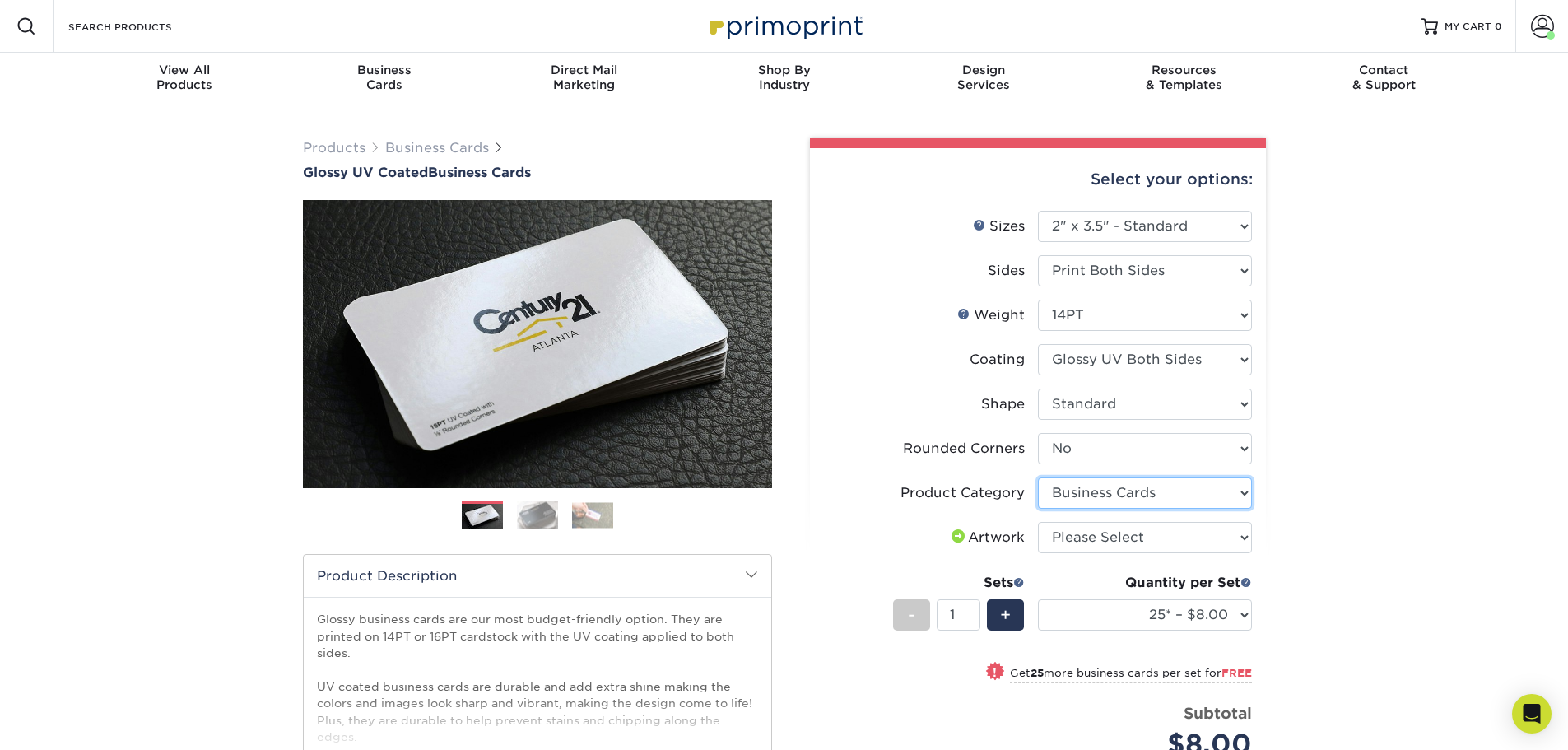 click on "Please Select Business Cards" at bounding box center (1145, 493) 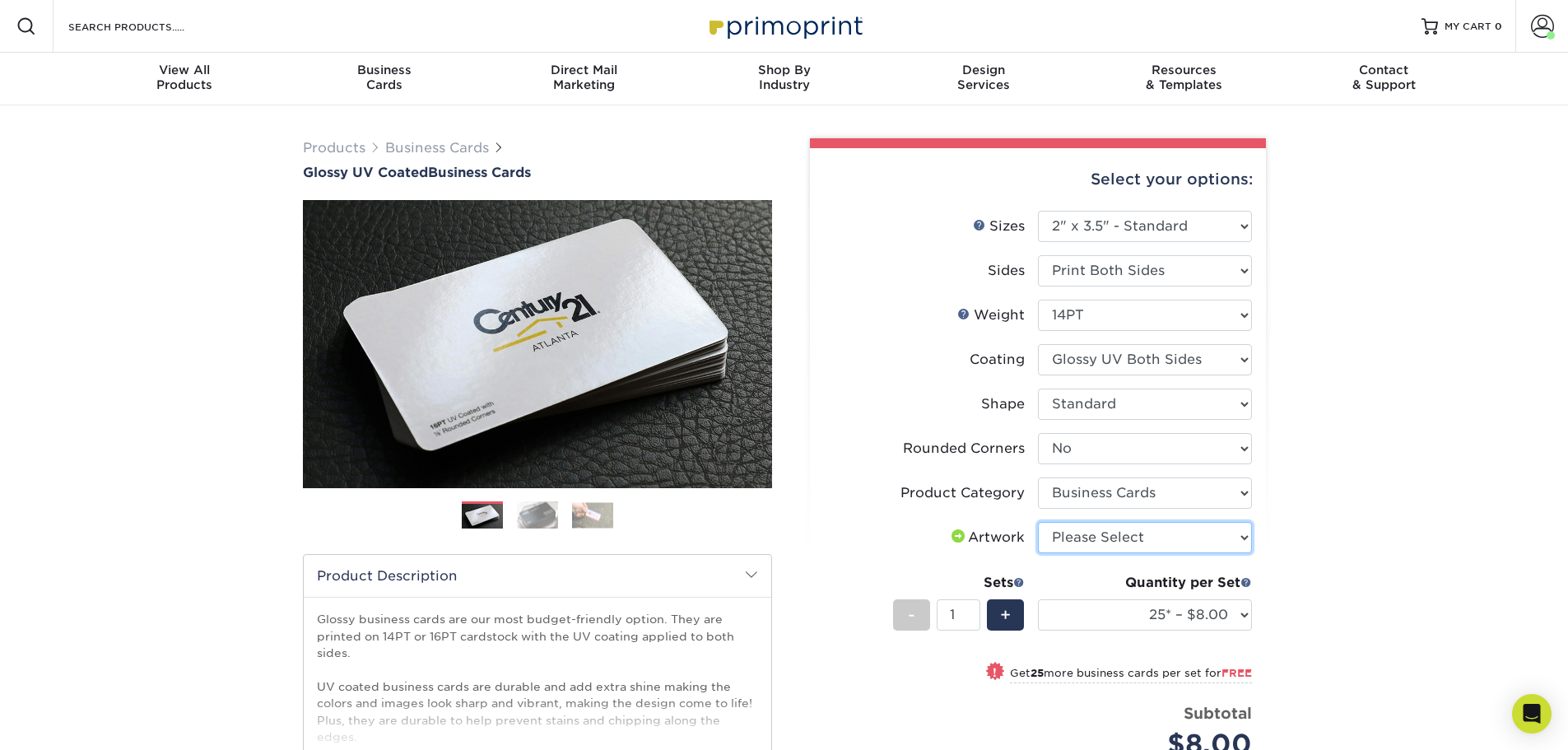 click on "Please Select I will upload files I need a design - $100" at bounding box center (1145, 538) 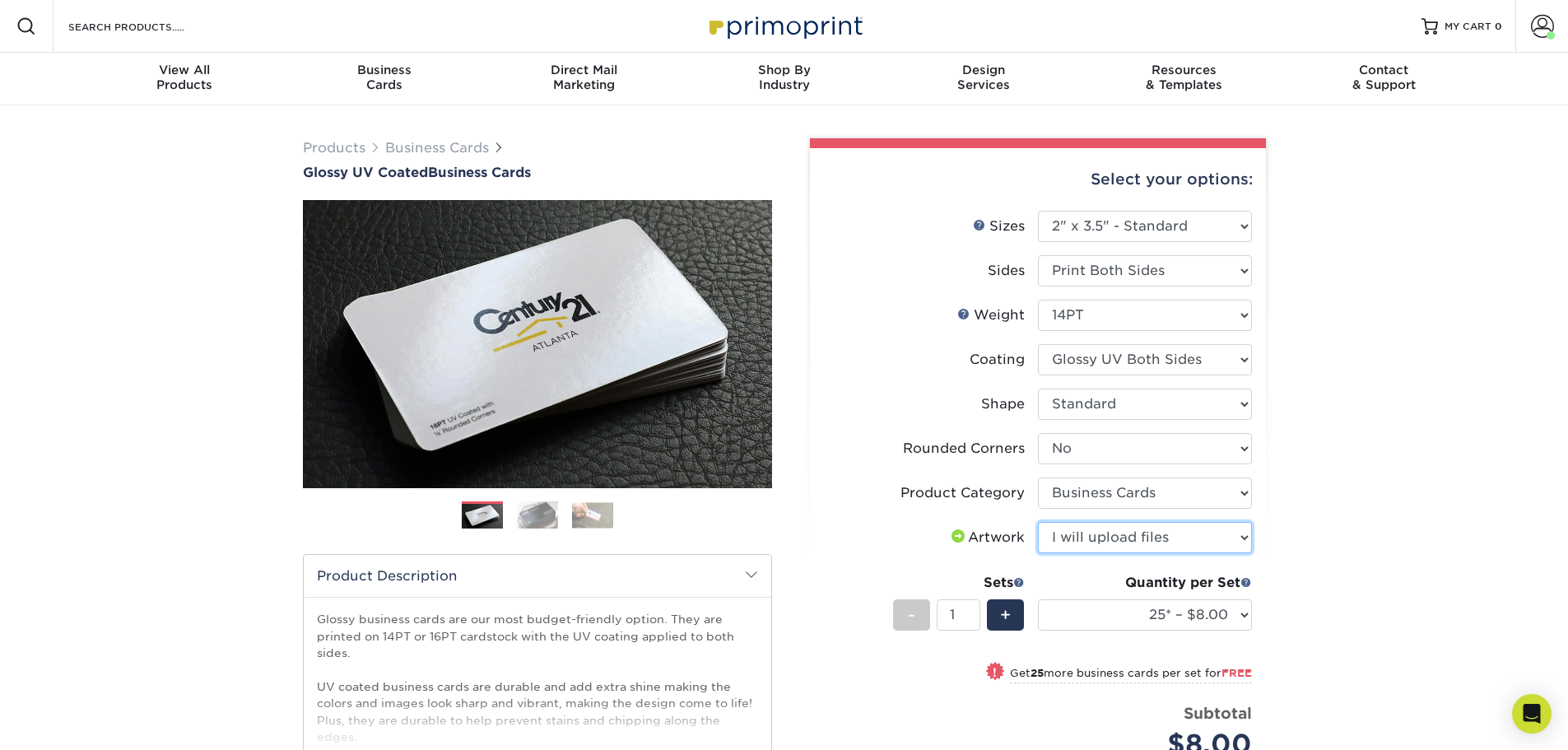 click on "Please Select I will upload files I need a design - $100" at bounding box center (1145, 538) 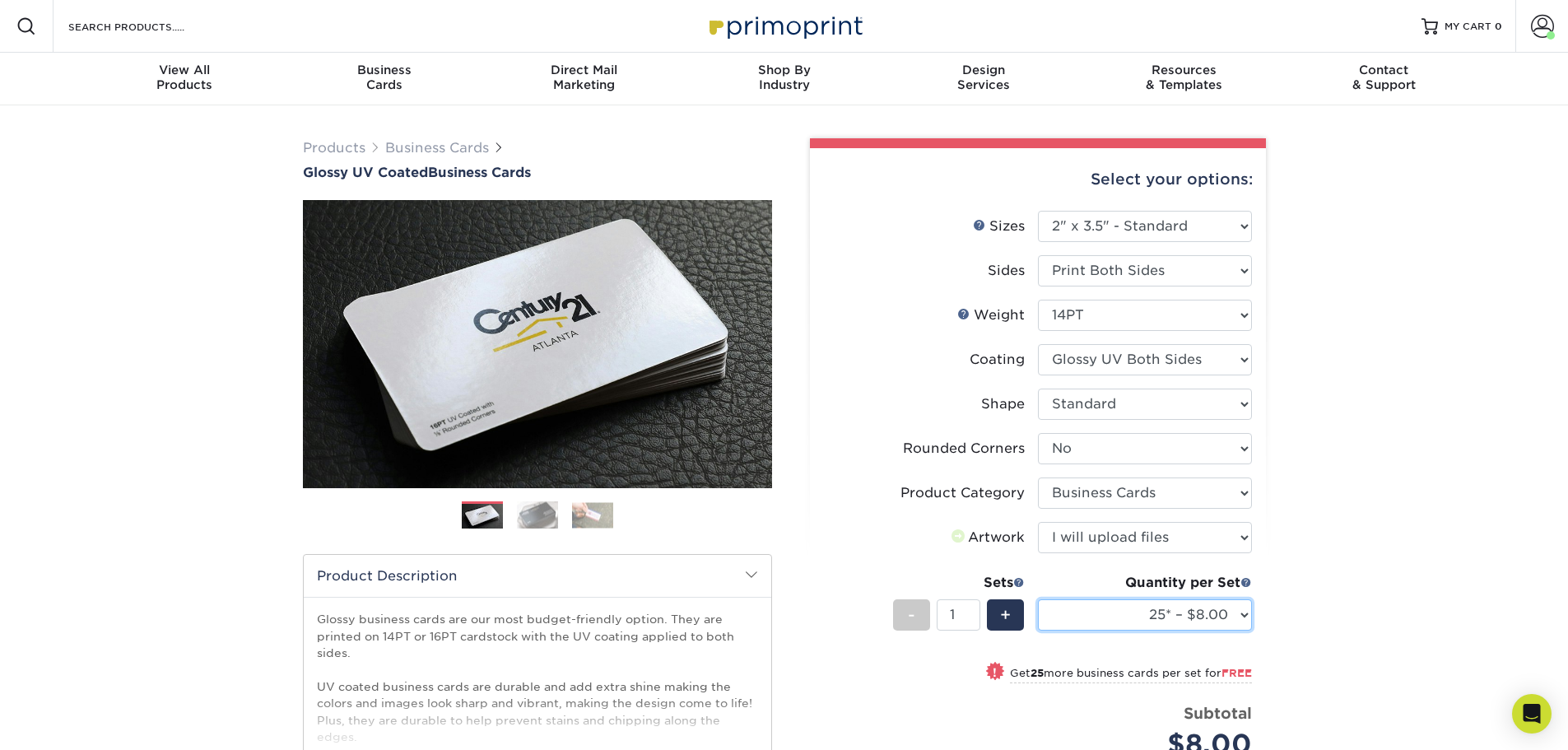 click on "25* – $8.00 50* – $8.00 100* – $8.00 250* – $15.00 500 – $30.00 1000 – $37.00 2500 – $66.00 5000 – $127.00 7500 – $182.00 10000 – $223.00 15000 – $329.00 20000 – $431.00 25000 – $534.00 30000 – $636.00 35000 – $739.00 40000 – $841.00 45000 – $940.00 50000 – $1039.00 55000 – $1135.00 60000 – $1234.00 65000 – $1333.00 70000 – $1429.00 75000 – $1524.00 80000 – $1620.00 85000 – $1688.00 90000 – $1808.00 95000 – $1904.00 100000 – $1993.00" at bounding box center (1145, 615) 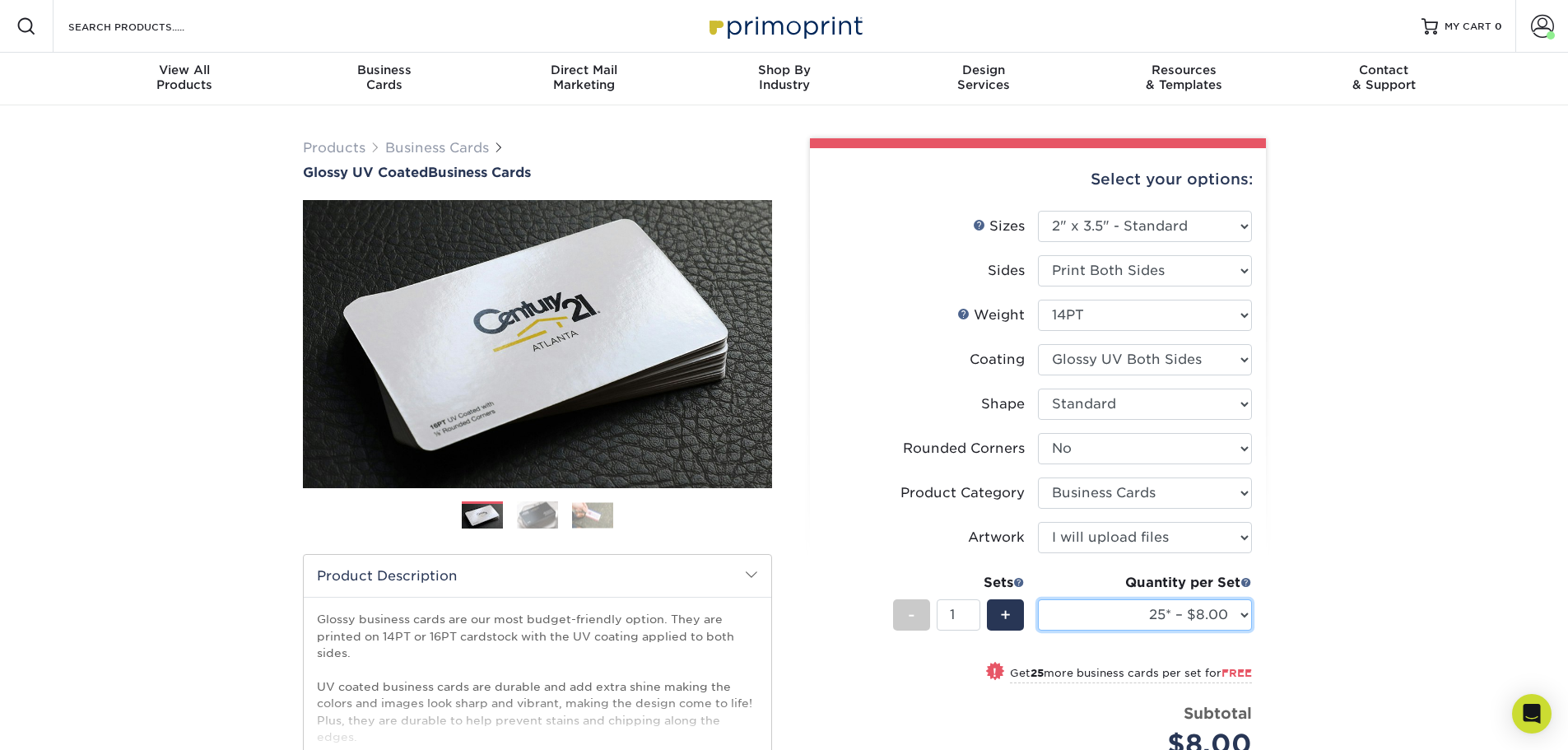 select on "250* – $15.00" 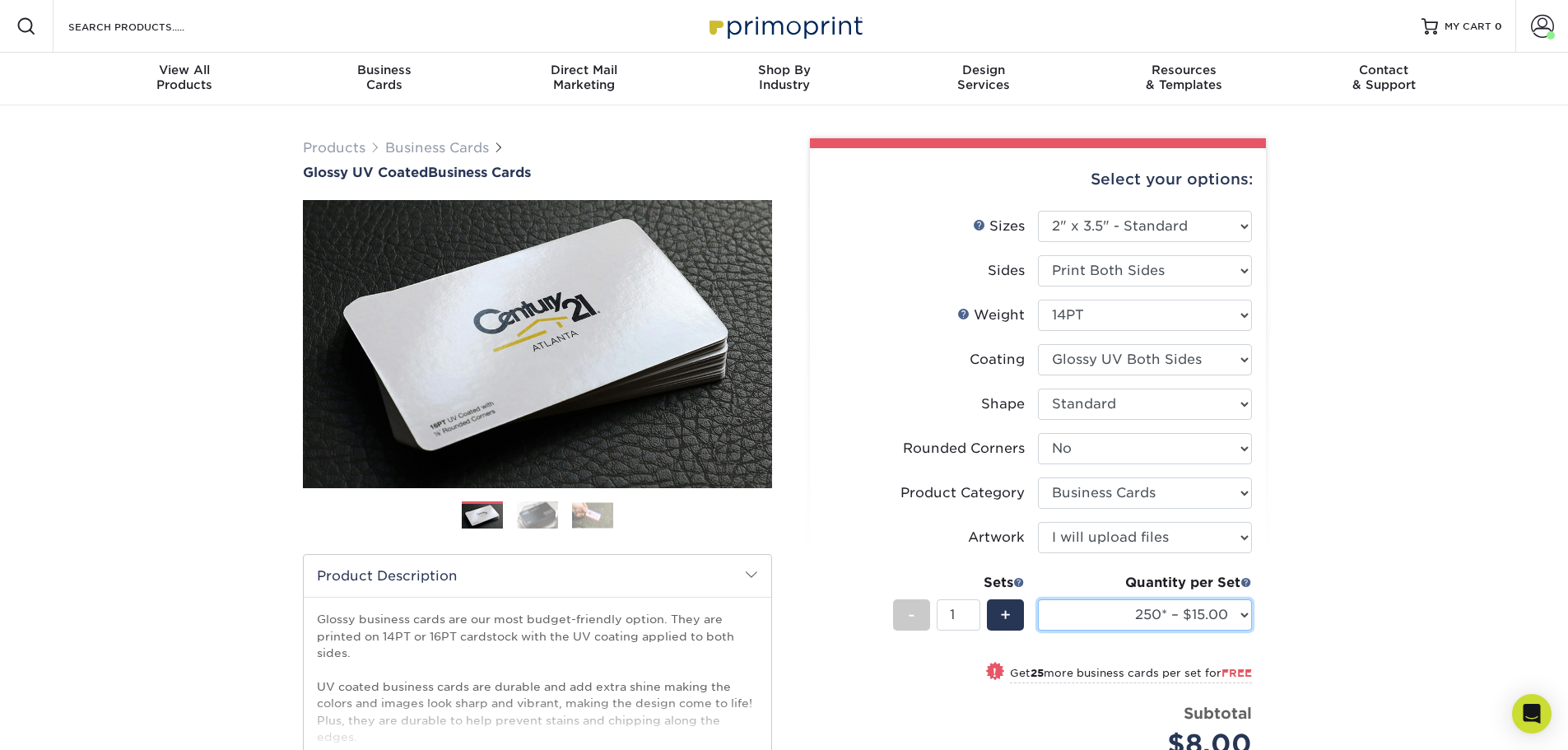click on "25* – $8.00 50* – $8.00 100* – $8.00 250* – $15.00 500 – $30.00 1000 – $37.00 2500 – $66.00 5000 – $127.00 7500 – $182.00 10000 – $223.00 15000 – $329.00 20000 – $431.00 25000 – $534.00 30000 – $636.00 35000 – $739.00 40000 – $841.00 45000 – $940.00 50000 – $1039.00 55000 – $1135.00 60000 – $1234.00 65000 – $1333.00 70000 – $1429.00 75000 – $1524.00 80000 – $1620.00 85000 – $1688.00 90000 – $1808.00 95000 – $1904.00 100000 – $1993.00" at bounding box center [1145, 615] 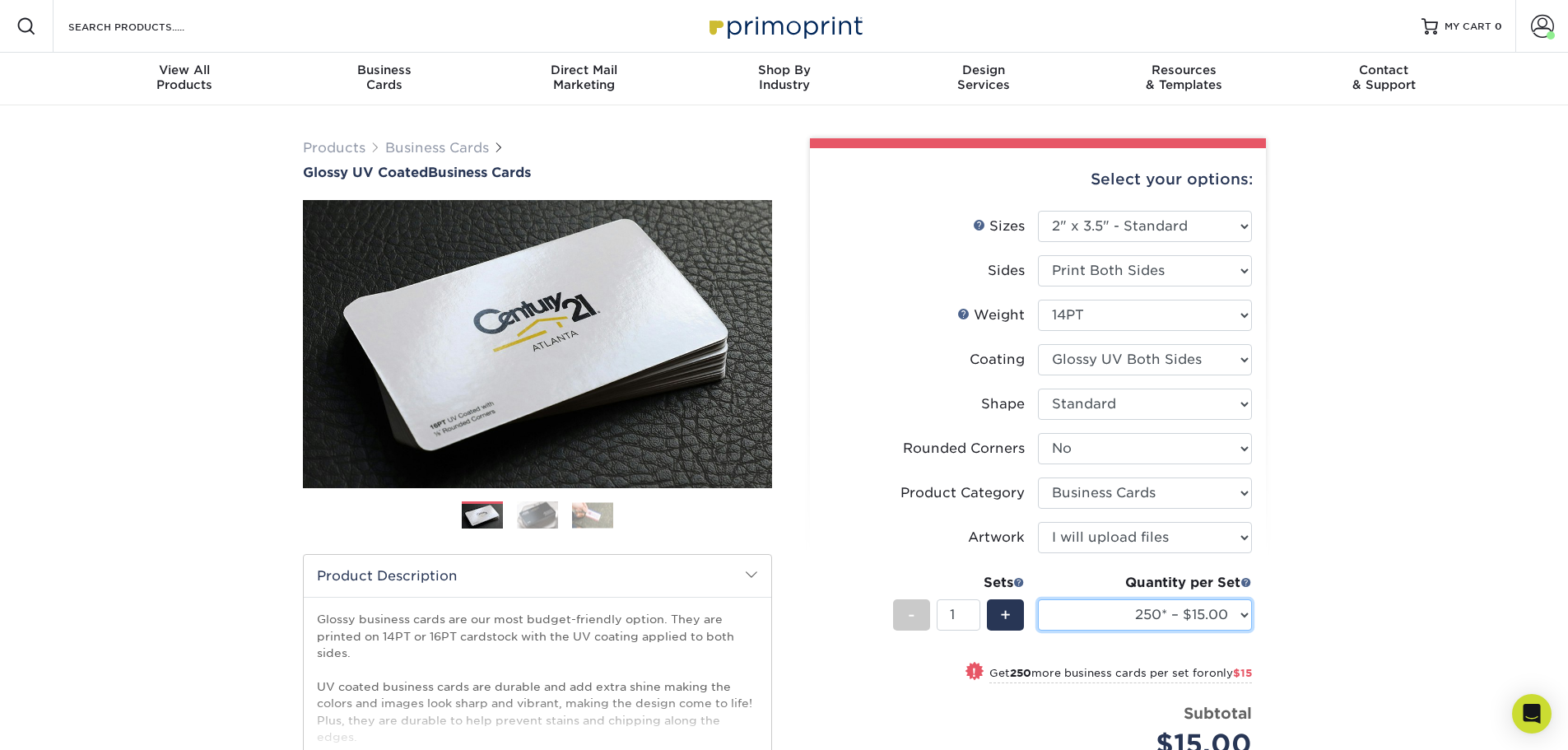 scroll, scrollTop: 274, scrollLeft: 0, axis: vertical 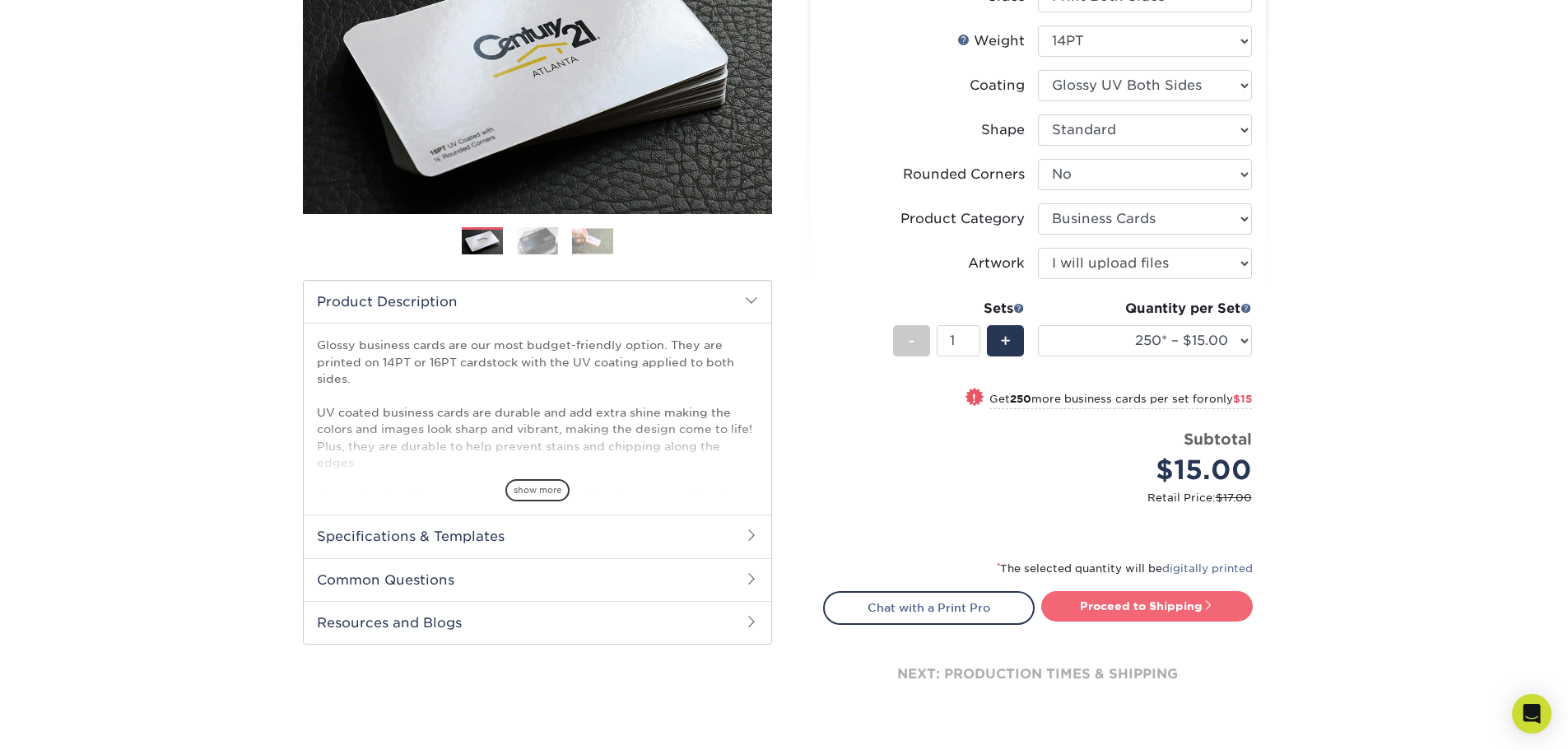 click on "Proceed to Shipping" at bounding box center [1147, 606] 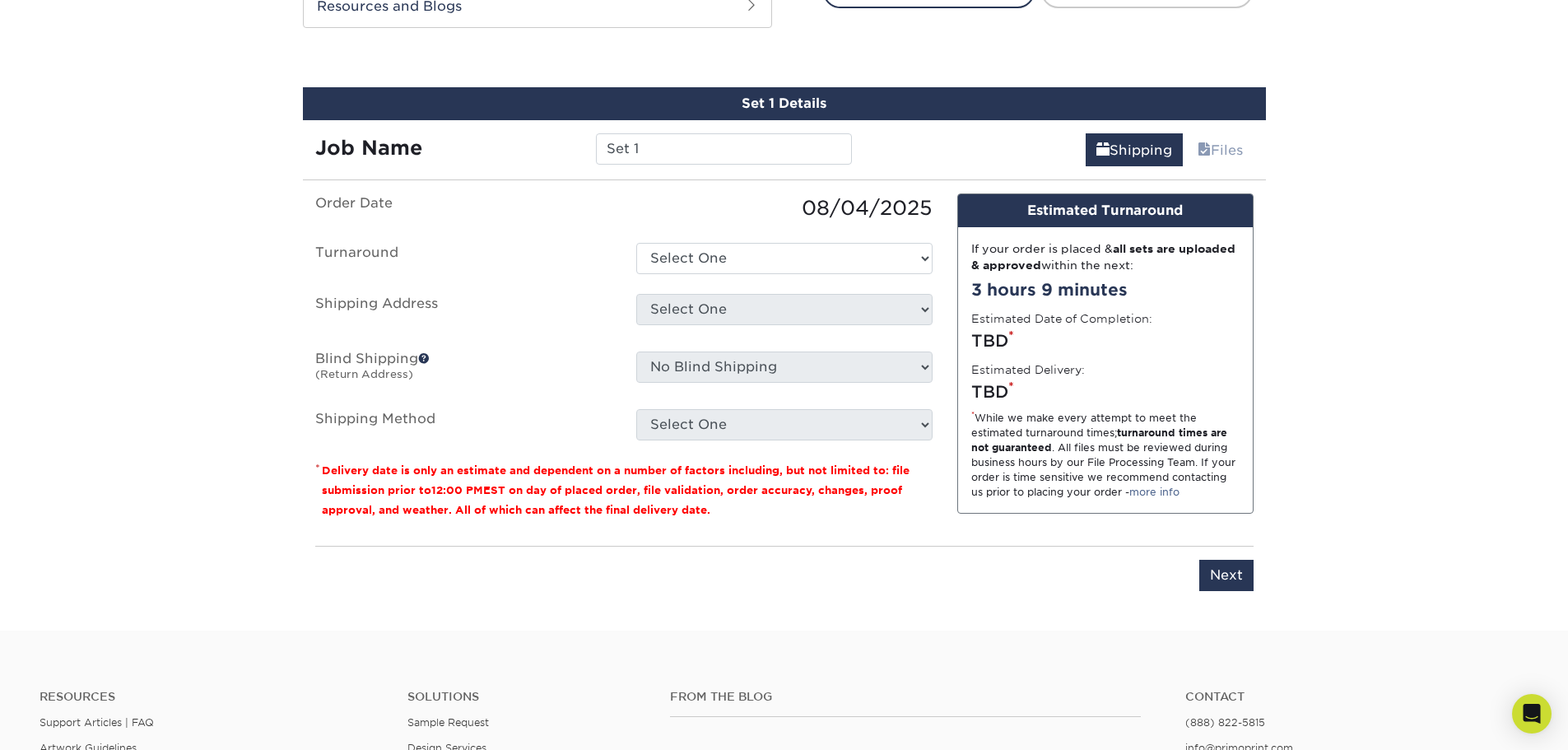 scroll, scrollTop: 911, scrollLeft: 0, axis: vertical 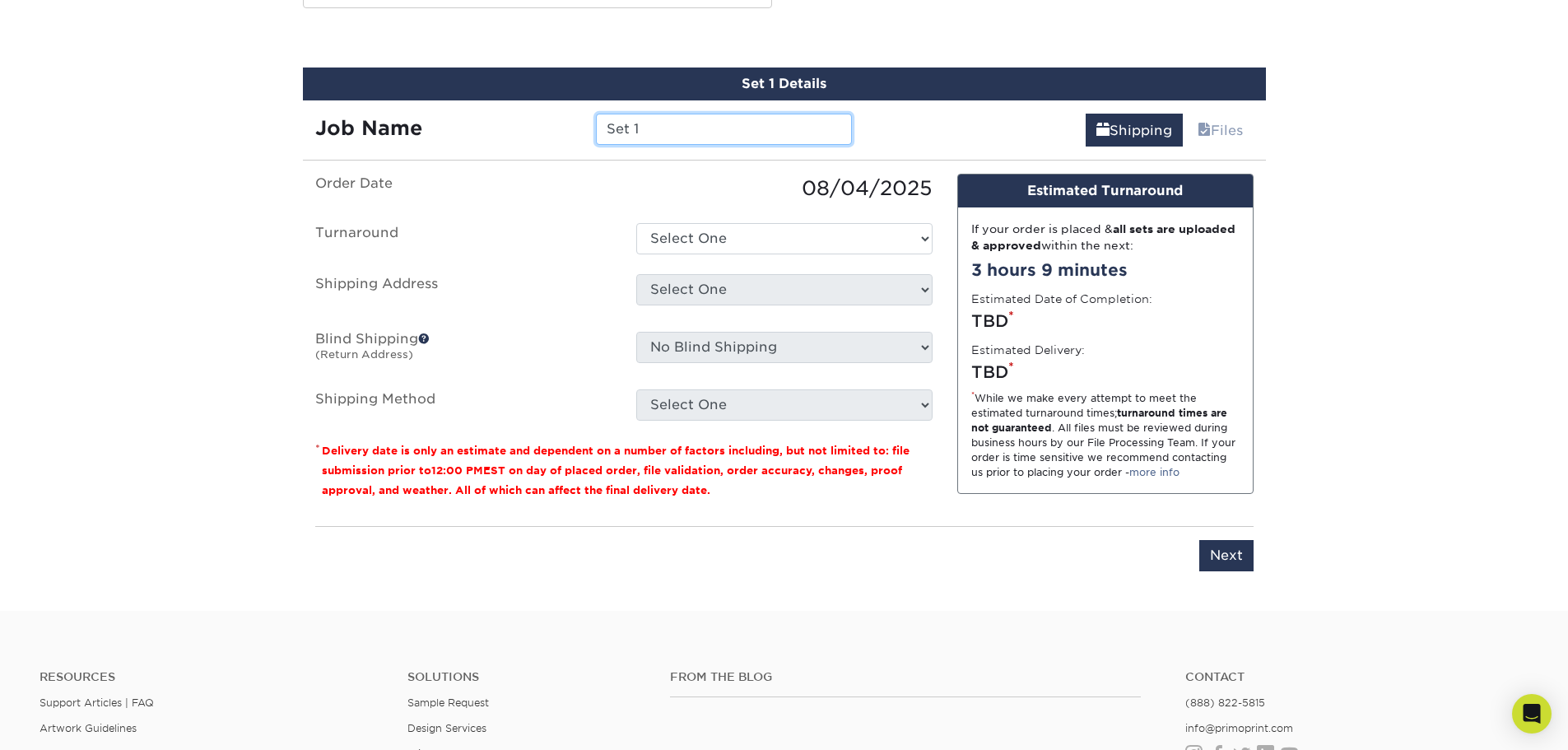click on "Set 1" at bounding box center (724, 129) 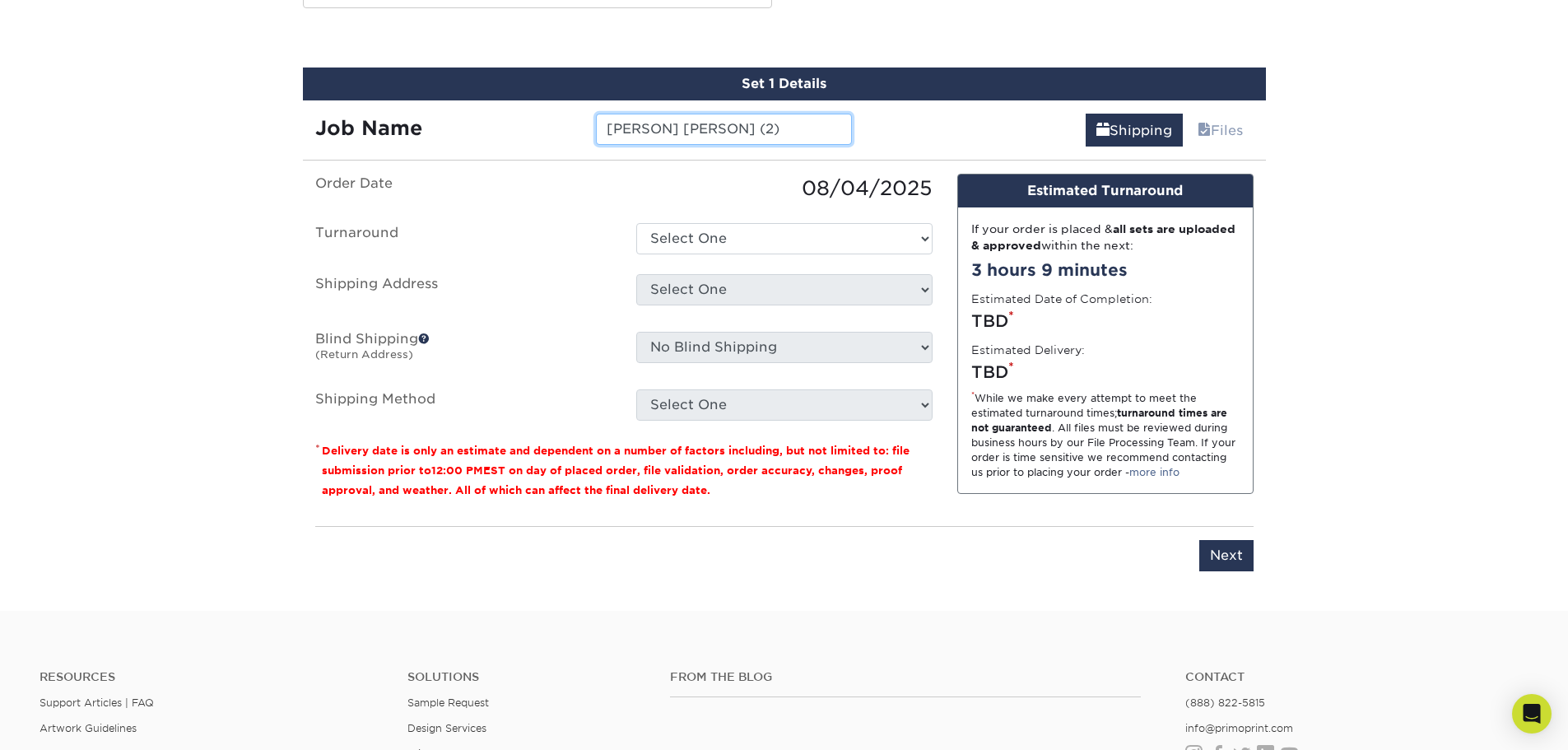click on "Justin Jones (2)" at bounding box center [724, 129] 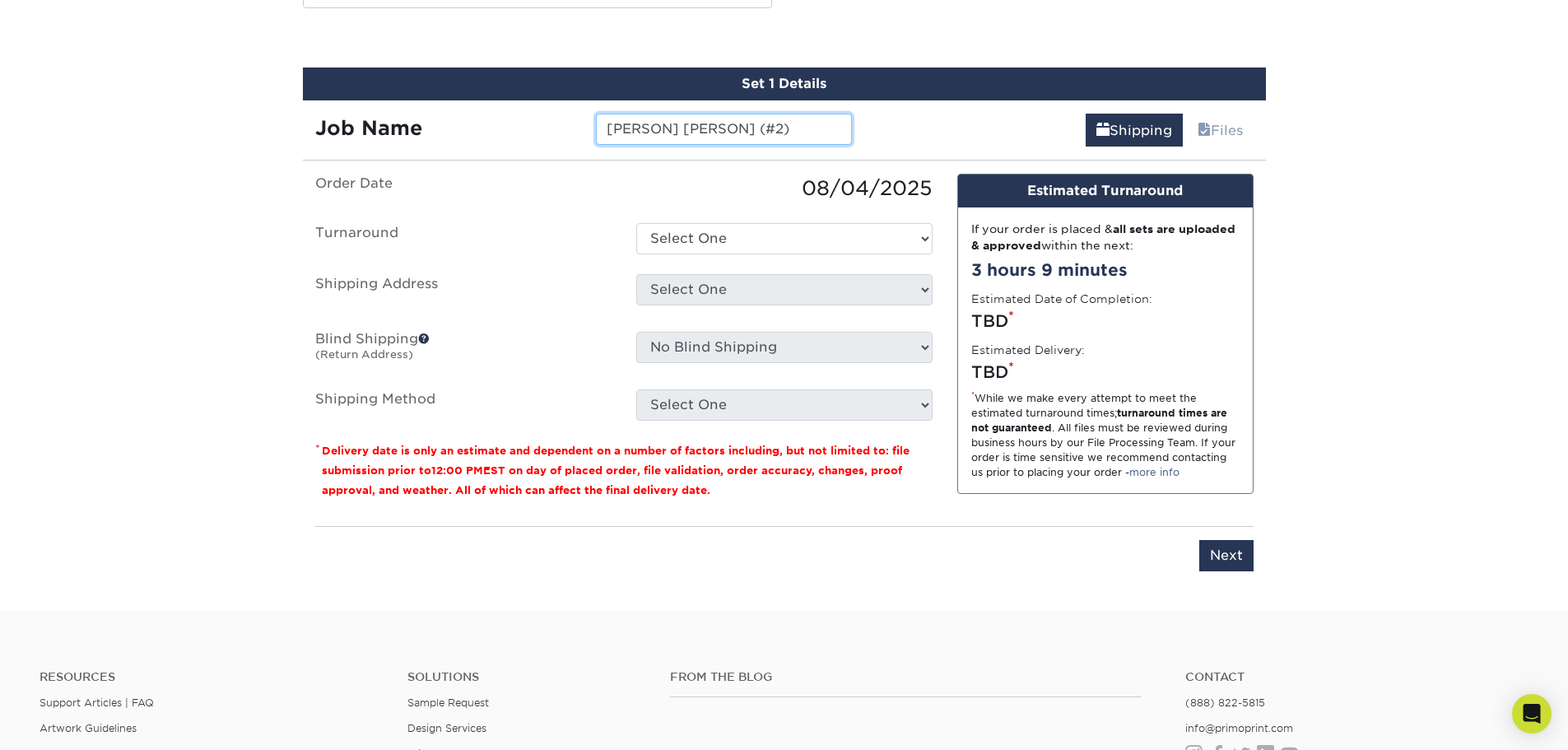 type on "[FIRST] [LAST] (#2)" 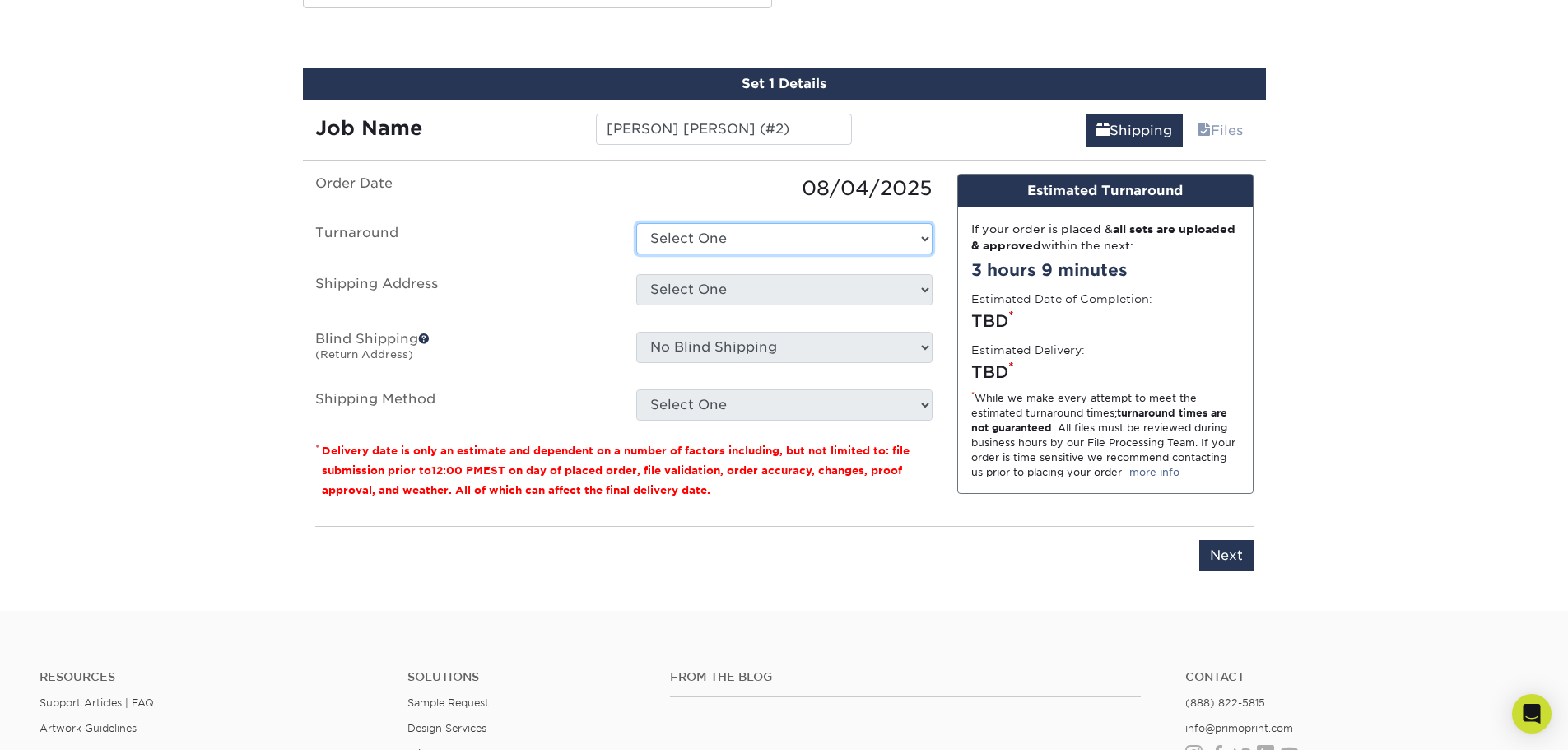 click on "Select One 2-4 Business Days 2 Day Next Business Day" at bounding box center (784, 239) 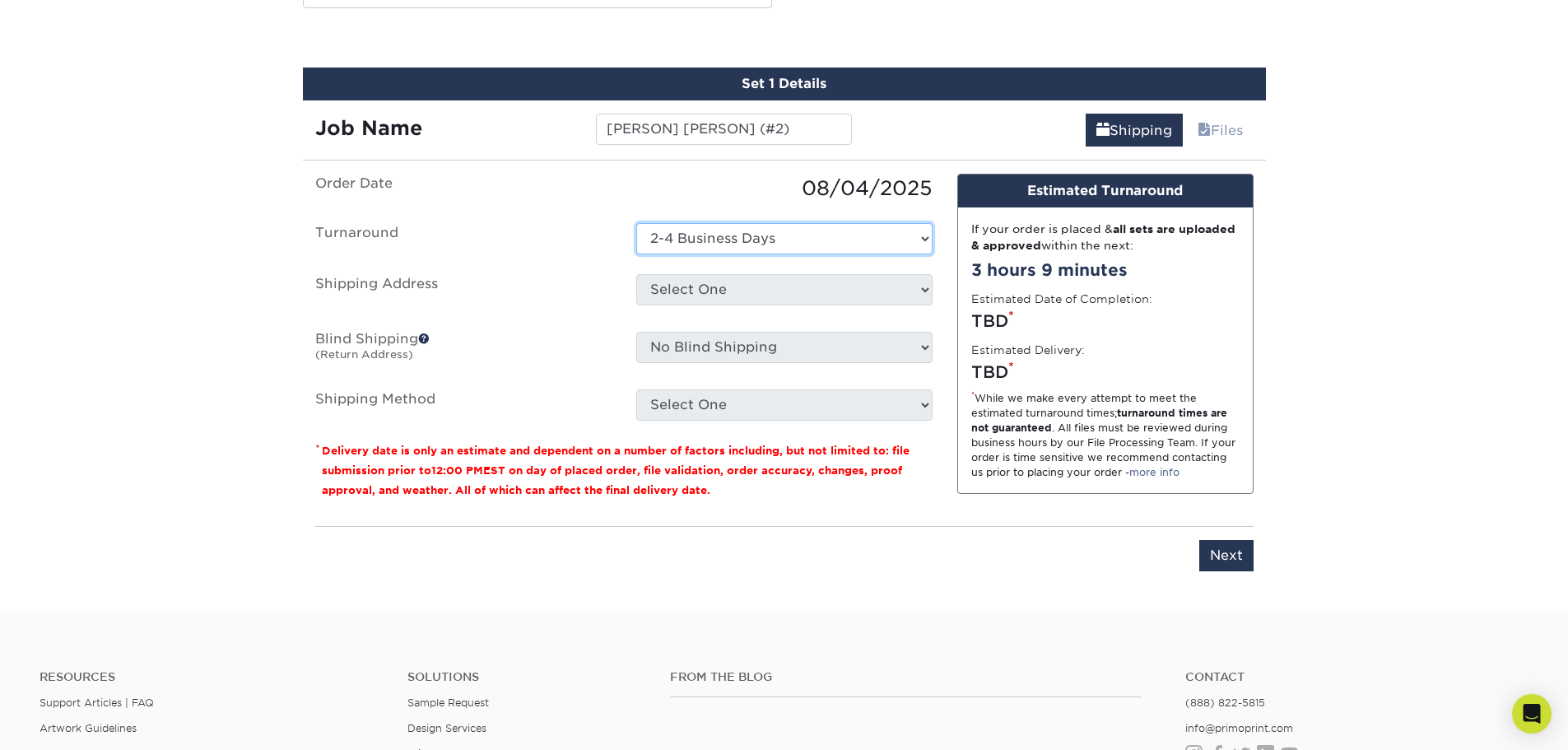 click on "Select One 2-4 Business Days 2 Day Next Business Day" at bounding box center (784, 239) 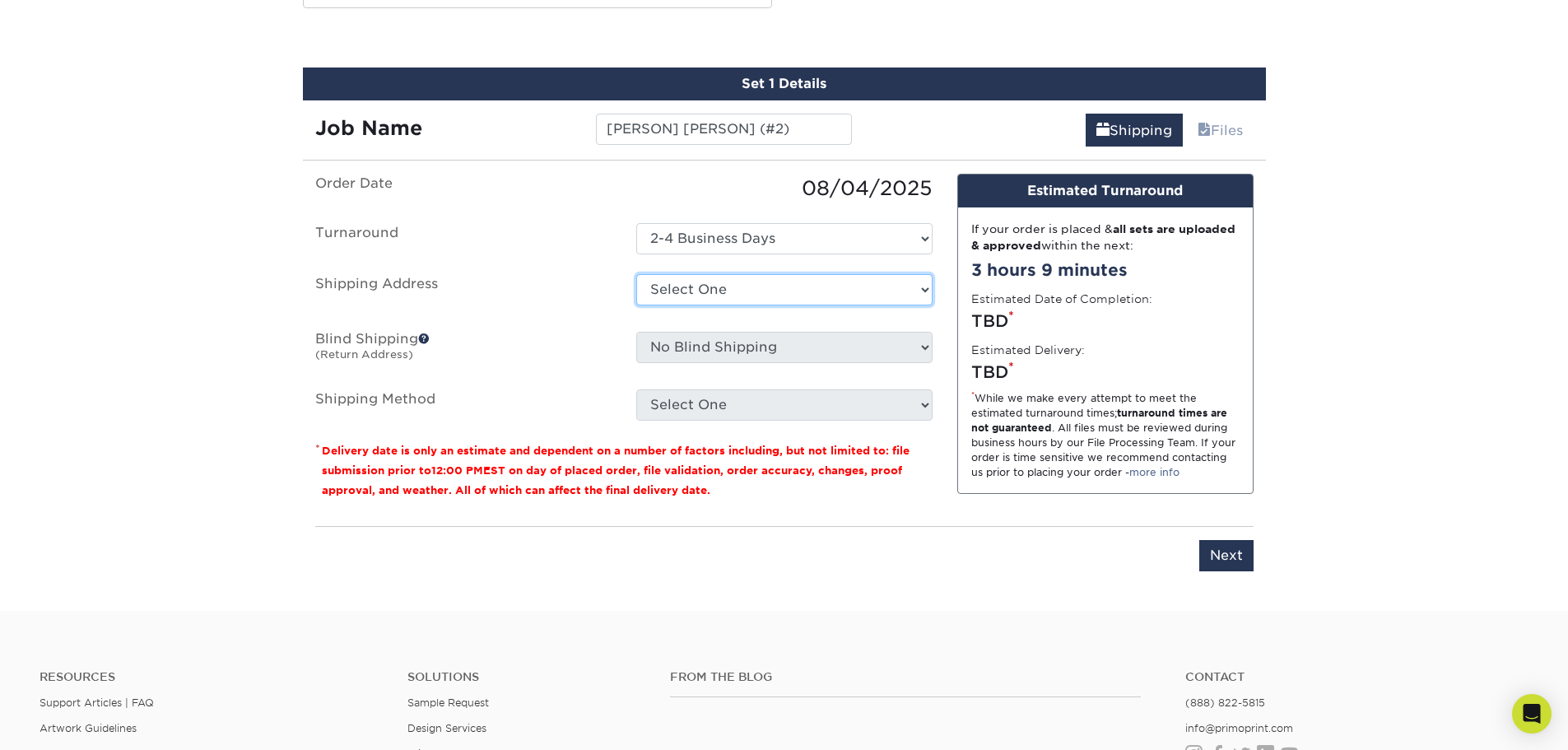 click on "Select One
A REASONABLE HEATING AND AIR
BANKSTON'S BARBER SHOP
BIG CHIC KING
Brian Brakefield Agency
Countryside Fence
CROWN CUTZ GRIFFIN
CROWN CUTZ, LOCUST GROVE
DOT Hot Shot
Electric Connections
Elite Maintenance Pro
ENGLISH'S ANTIQUES & MORE
Express Sanitation
Garrett Kiblinger
Georgia Mobility Company
Georgia Mobility HOME
GRACE'S CAR DETAILING & GRASS CUTTING
HARLEY'S MUTT HUTT
INDEPENDENT TRANSMISSIONS
ISLAND PARADISE
J&J PRESSURE WASHING" at bounding box center [784, 290] 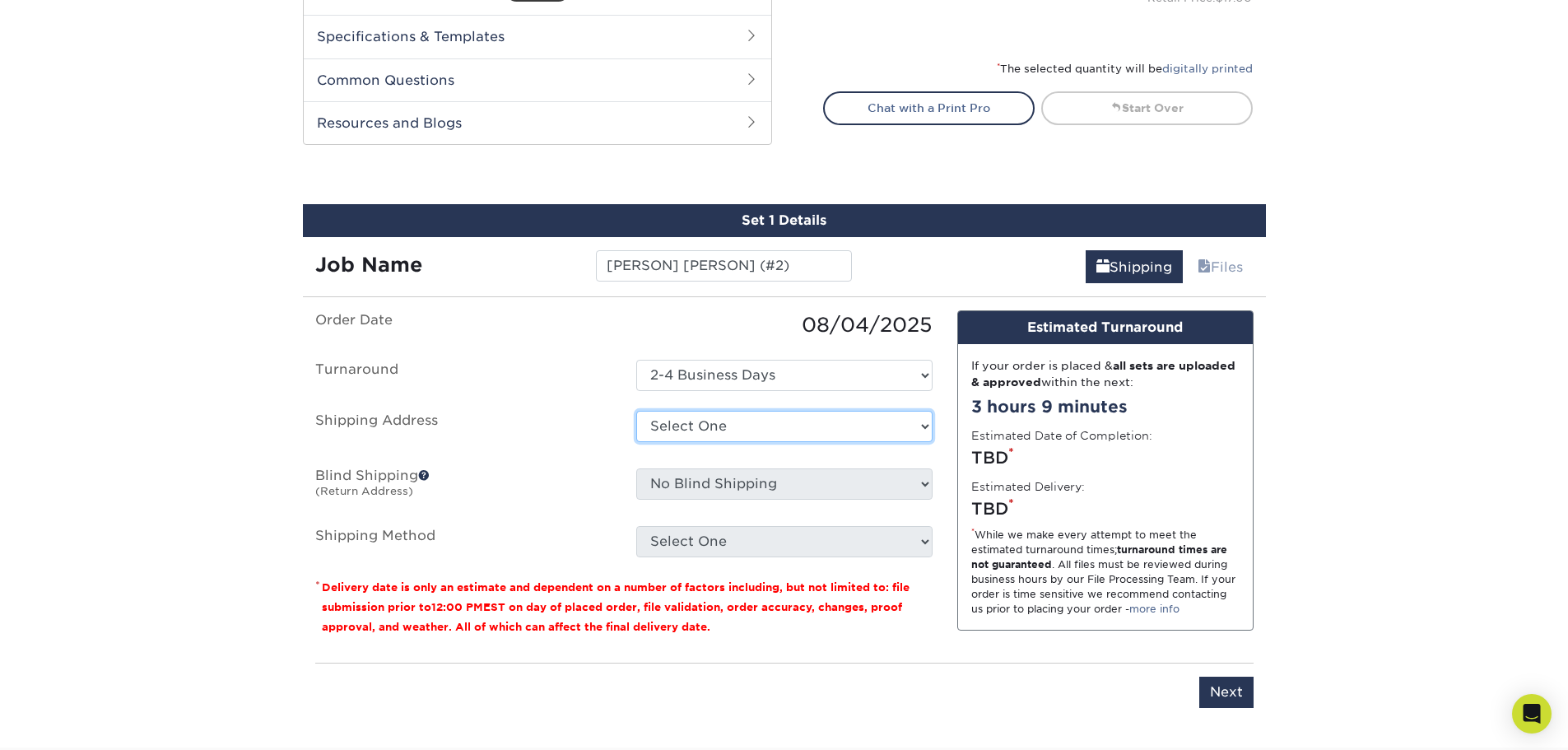 click on "Select One
A REASONABLE HEATING AND AIR
BANKSTON'S BARBER SHOP
BIG CHIC KING
Brian Brakefield Agency
Countryside Fence
CROWN CUTZ GRIFFIN
CROWN CUTZ, LOCUST GROVE
DOT Hot Shot
Electric Connections
Elite Maintenance Pro
ENGLISH'S ANTIQUES & MORE
Express Sanitation
Garrett Kiblinger
Georgia Mobility Company
Georgia Mobility HOME
GRACE'S CAR DETAILING & GRASS CUTTING
HARLEY'S MUTT HUTT
INDEPENDENT TRANSMISSIONS
ISLAND PARADISE
J&J PRESSURE WASHING" at bounding box center [784, 426] 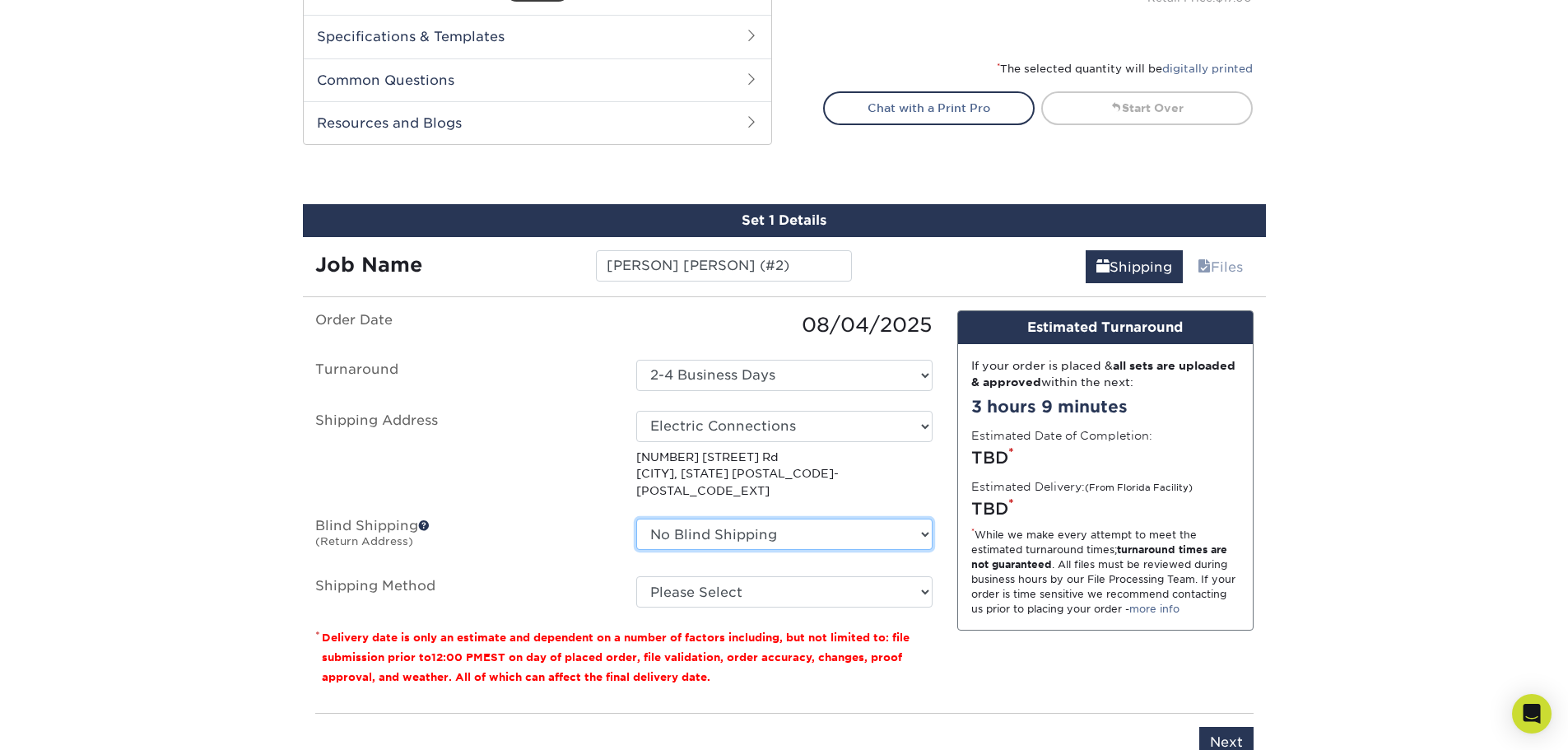 click on "No Blind Shipping
A REASONABLE HEATING AND AIR
BANKSTON'S BARBER SHOP
BIG CHIC KING
Brian Brakefield Agency
Countryside Fence
CROWN CUTZ GRIFFIN
CROWN CUTZ, LOCUST GROVE
DOT Hot Shot
Electric Connections
Elite Maintenance Pro
ENGLISH'S ANTIQUES & MORE
Express Sanitation
Garrett Kiblinger
Georgia Mobility Company
Georgia Mobility HOME
GRACE'S CAR DETAILING & GRASS CUTTING
HARLEY'S MUTT HUTT
INDEPENDENT TRANSMISSIONS
ISLAND PARADISE
JIM WHITLOCK MGE" at bounding box center [784, 534] 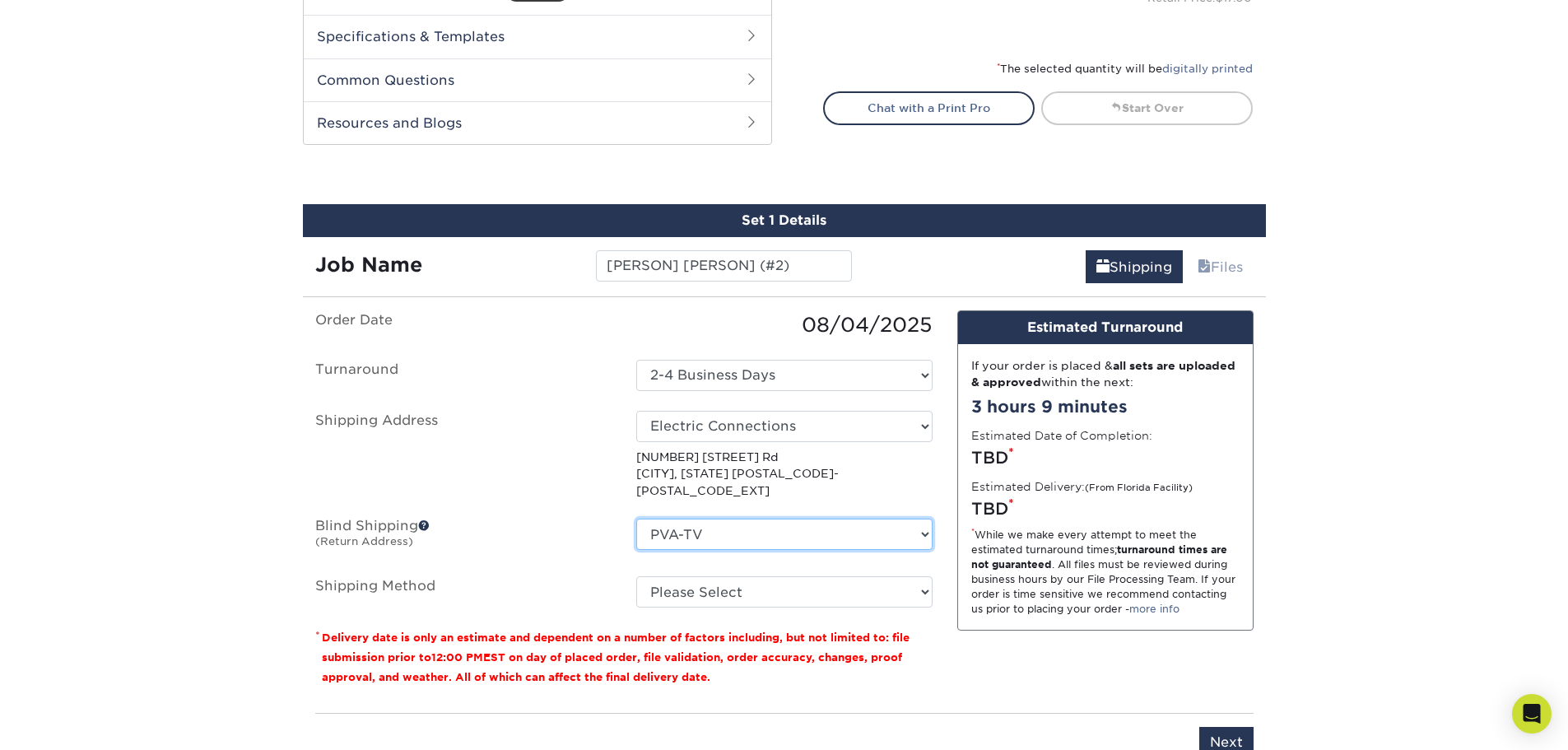 click on "No Blind Shipping
A REASONABLE HEATING AND AIR
BANKSTON'S BARBER SHOP
BIG CHIC KING
Brian Brakefield Agency
Countryside Fence
CROWN CUTZ GRIFFIN
CROWN CUTZ, LOCUST GROVE
DOT Hot Shot
Electric Connections
Elite Maintenance Pro
ENGLISH'S ANTIQUES & MORE
Express Sanitation
Garrett Kiblinger
Georgia Mobility Company
Georgia Mobility HOME
GRACE'S CAR DETAILING & GRASS CUTTING
HARLEY'S MUTT HUTT
INDEPENDENT TRANSMISSIONS
ISLAND PARADISE
JIM WHITLOCK MGE" at bounding box center (784, 534) 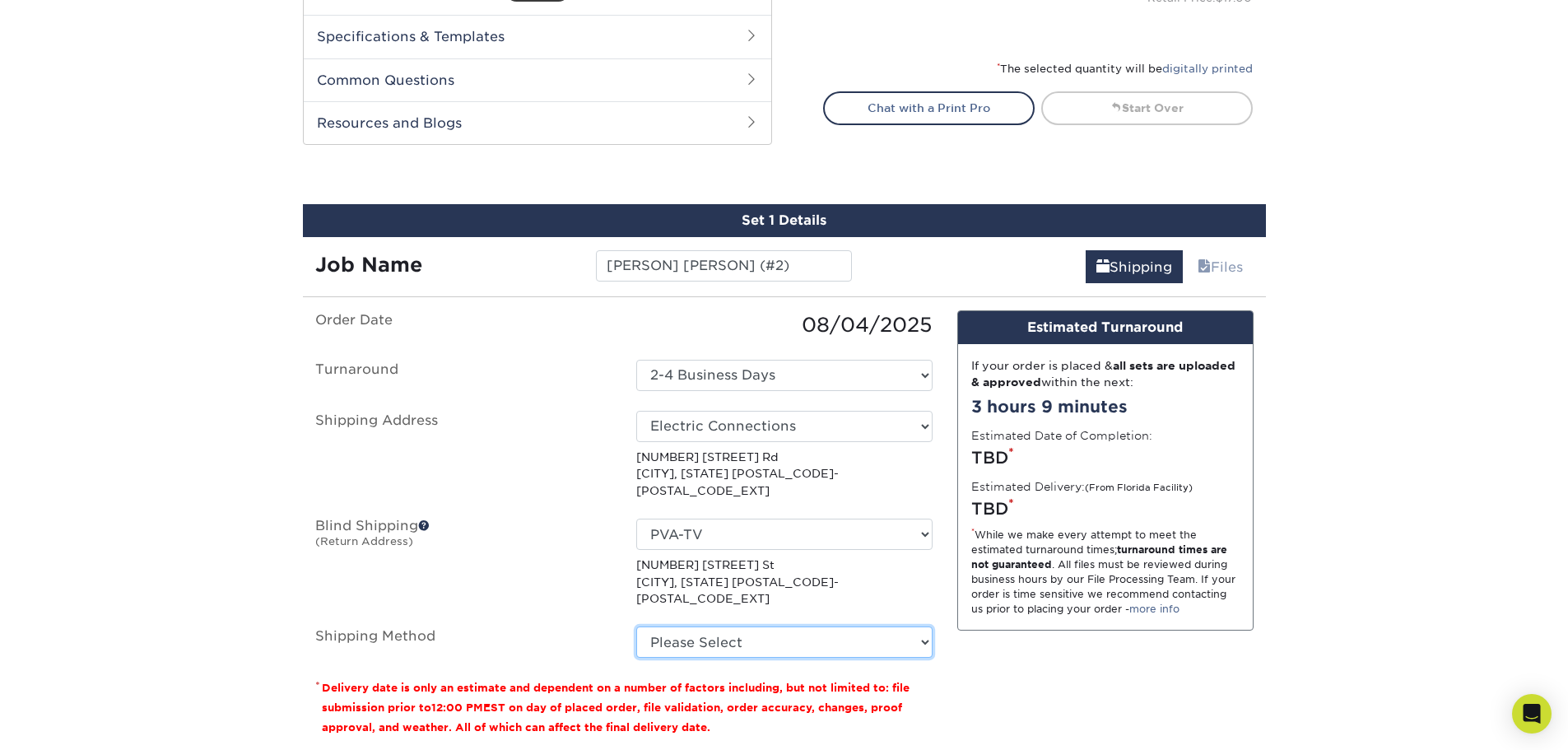 click on "Please Select Ground Shipping (+$7.84) 3 Day Shipping Service (+$25.01) 2 Day Air Shipping (+$25.49) Next Day Shipping by 5pm (+$31.39) Next Day Shipping by 12 noon (+$33.66) Next Day Air Early A.M. (+$155.80)" at bounding box center (784, 642) 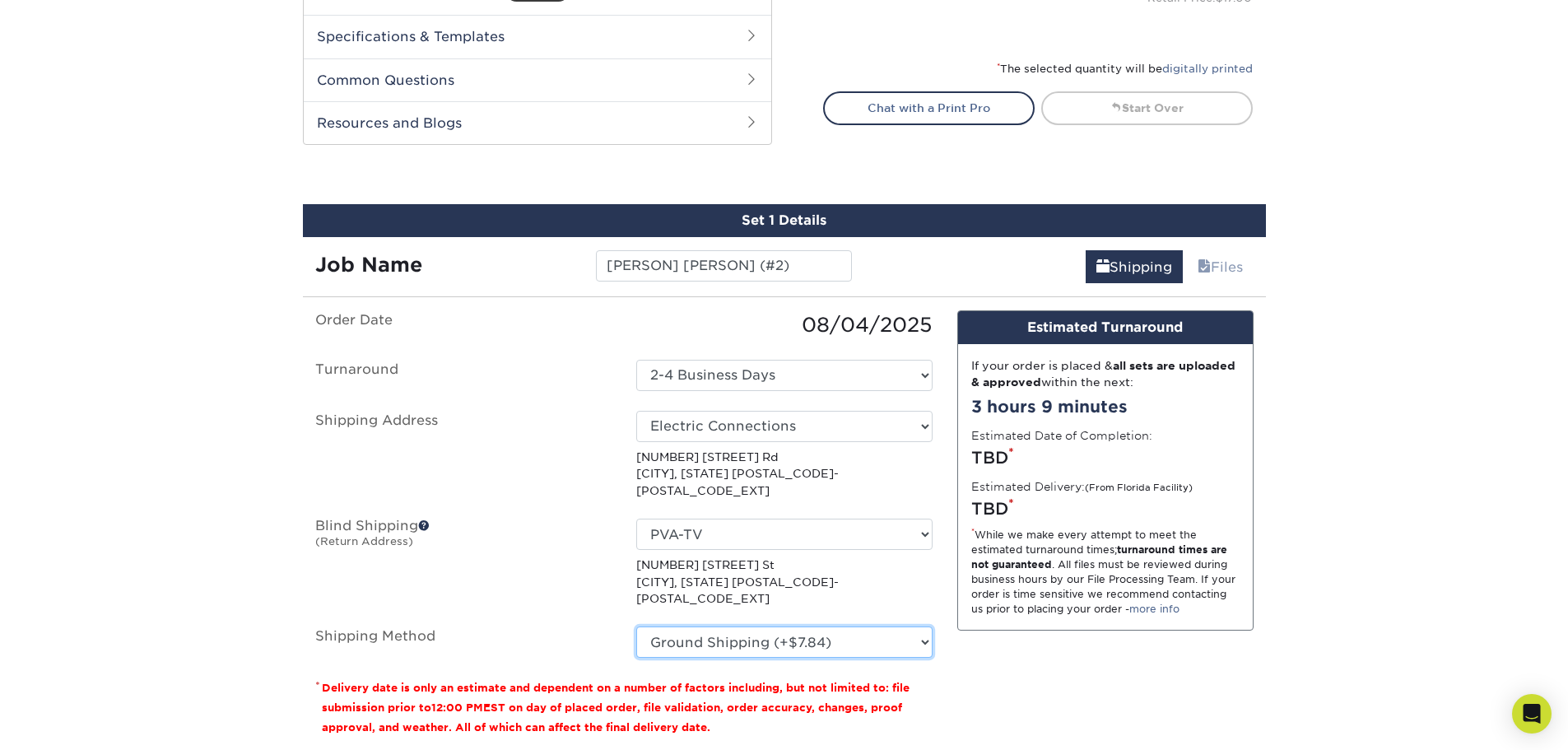 click on "Please Select Ground Shipping (+$7.84) 3 Day Shipping Service (+$25.01) 2 Day Air Shipping (+$25.49) Next Day Shipping by 5pm (+$31.39) Next Day Shipping by 12 noon (+$33.66) Next Day Air Early A.M. (+$155.80)" at bounding box center (784, 642) 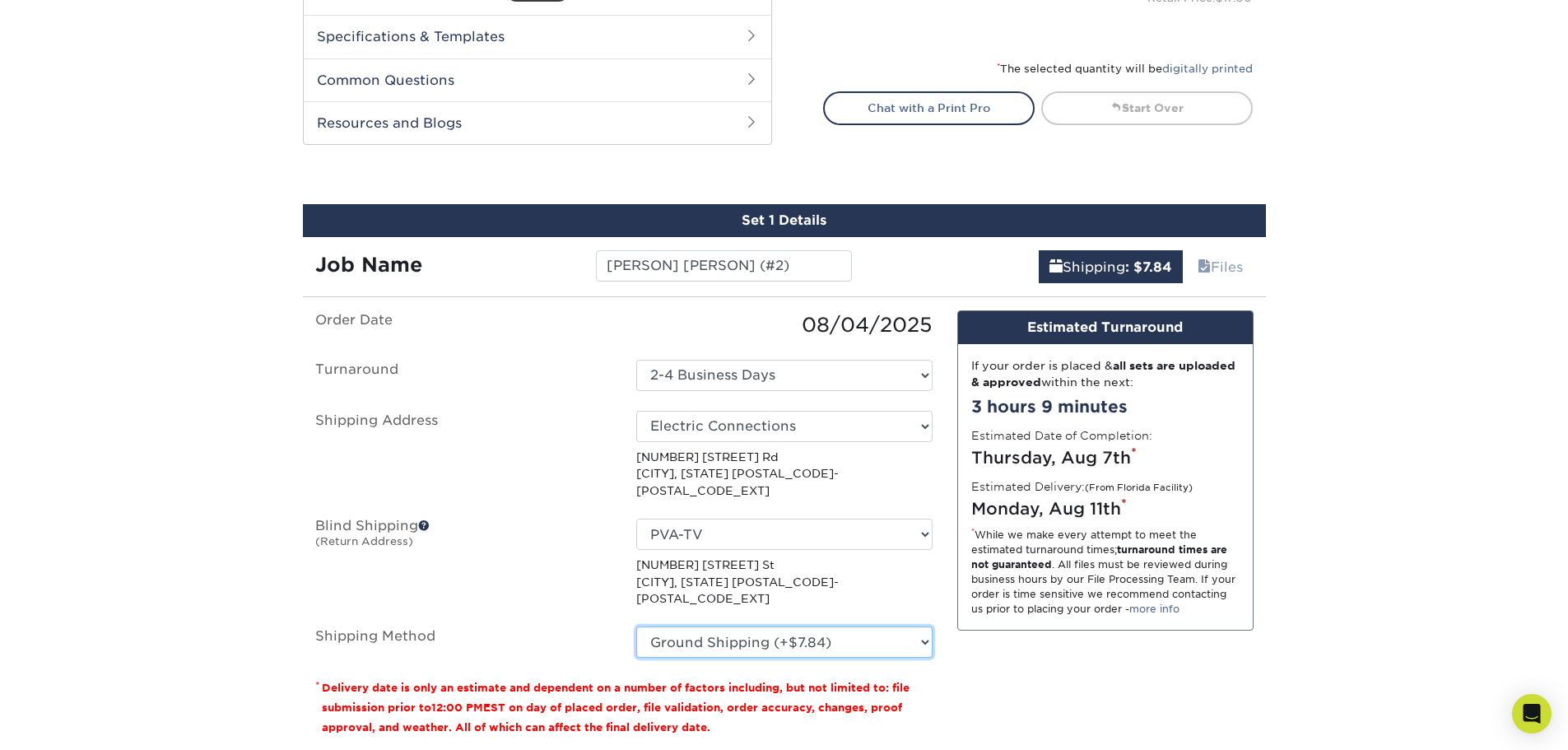 scroll, scrollTop: 1048, scrollLeft: 0, axis: vertical 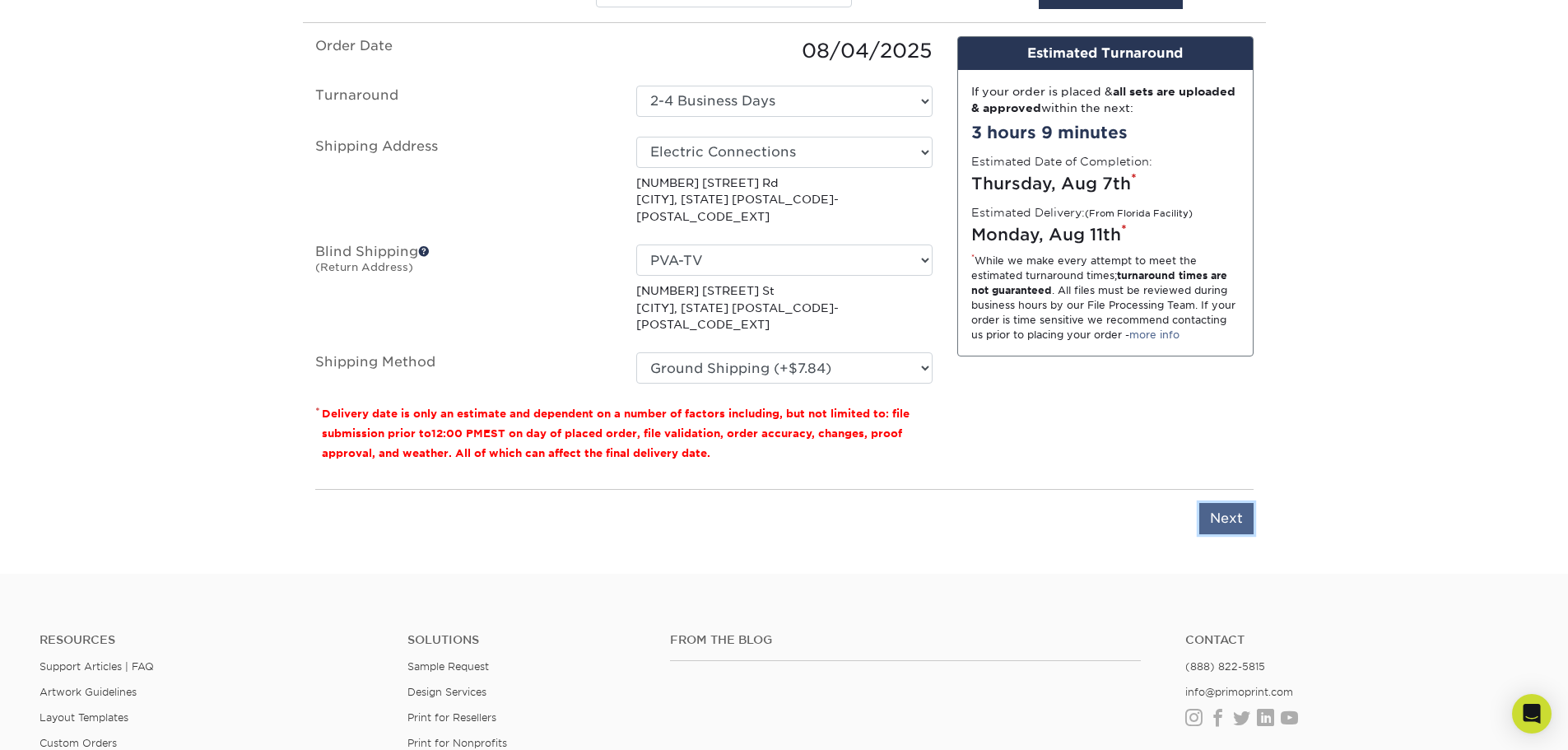 click on "Next" at bounding box center (1226, 519) 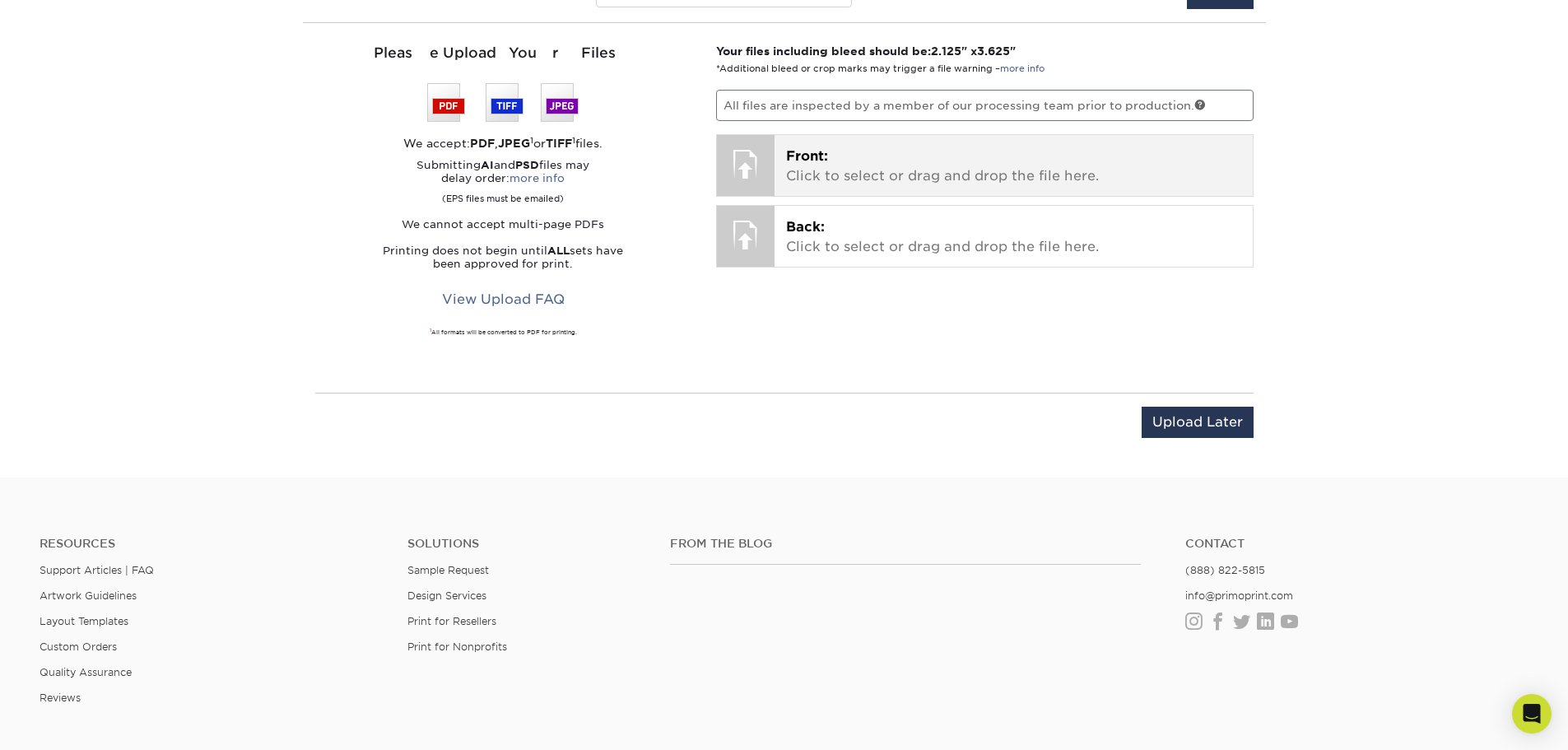 click on "Front: Click to select or drag and drop the file here." at bounding box center [1013, 166] 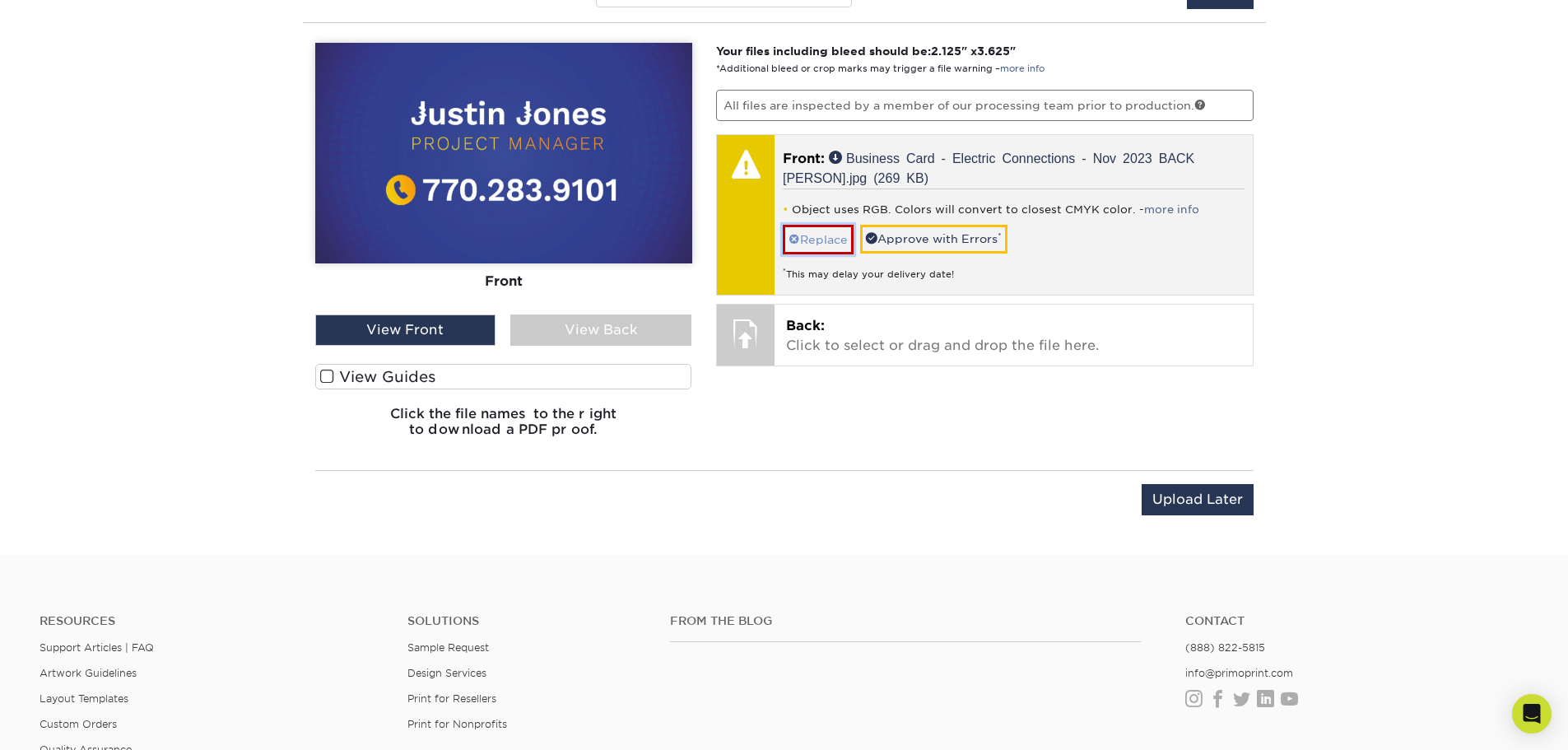 click on "Replace" at bounding box center (818, 239) 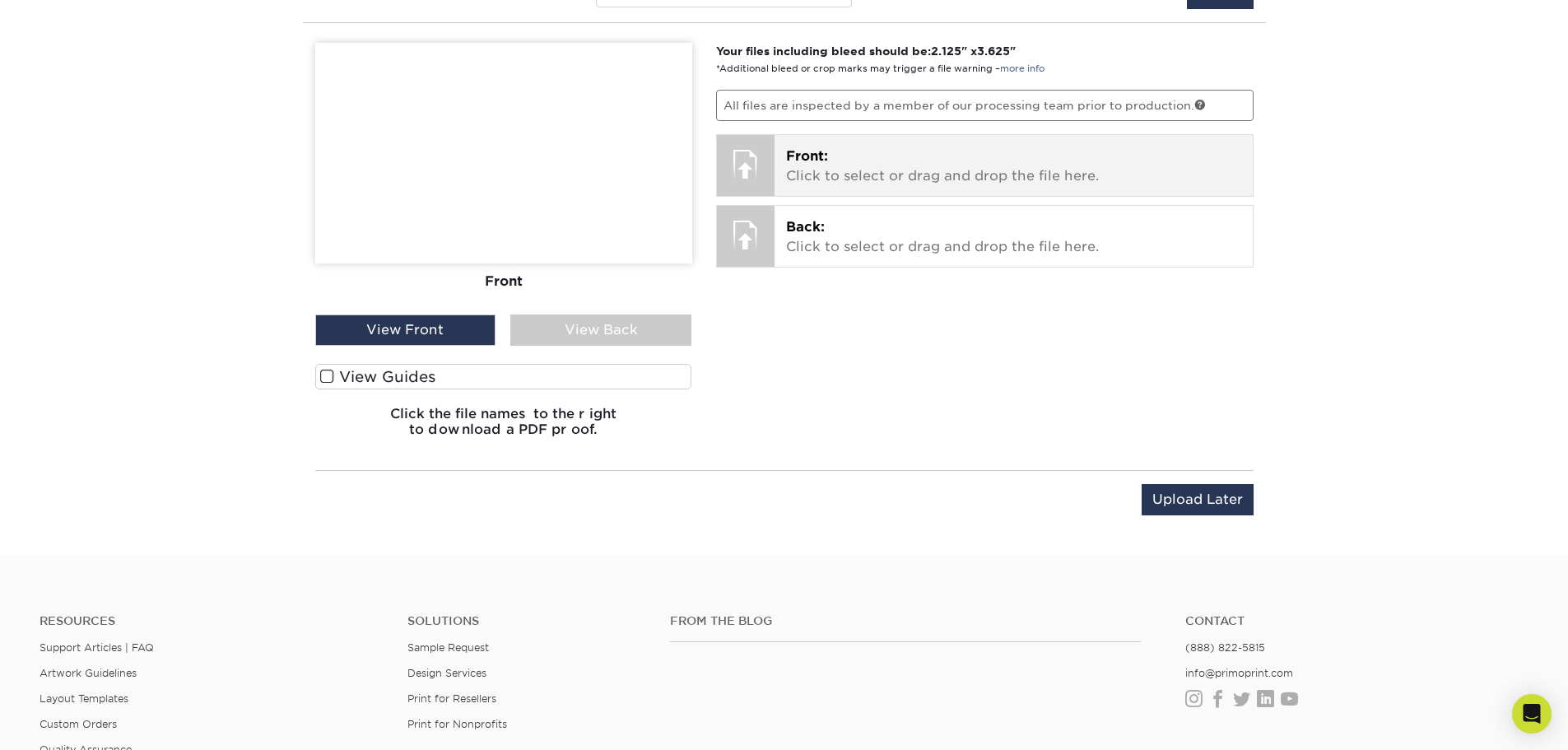 click on "Front: Click to select or drag and drop the file here." at bounding box center (1013, 166) 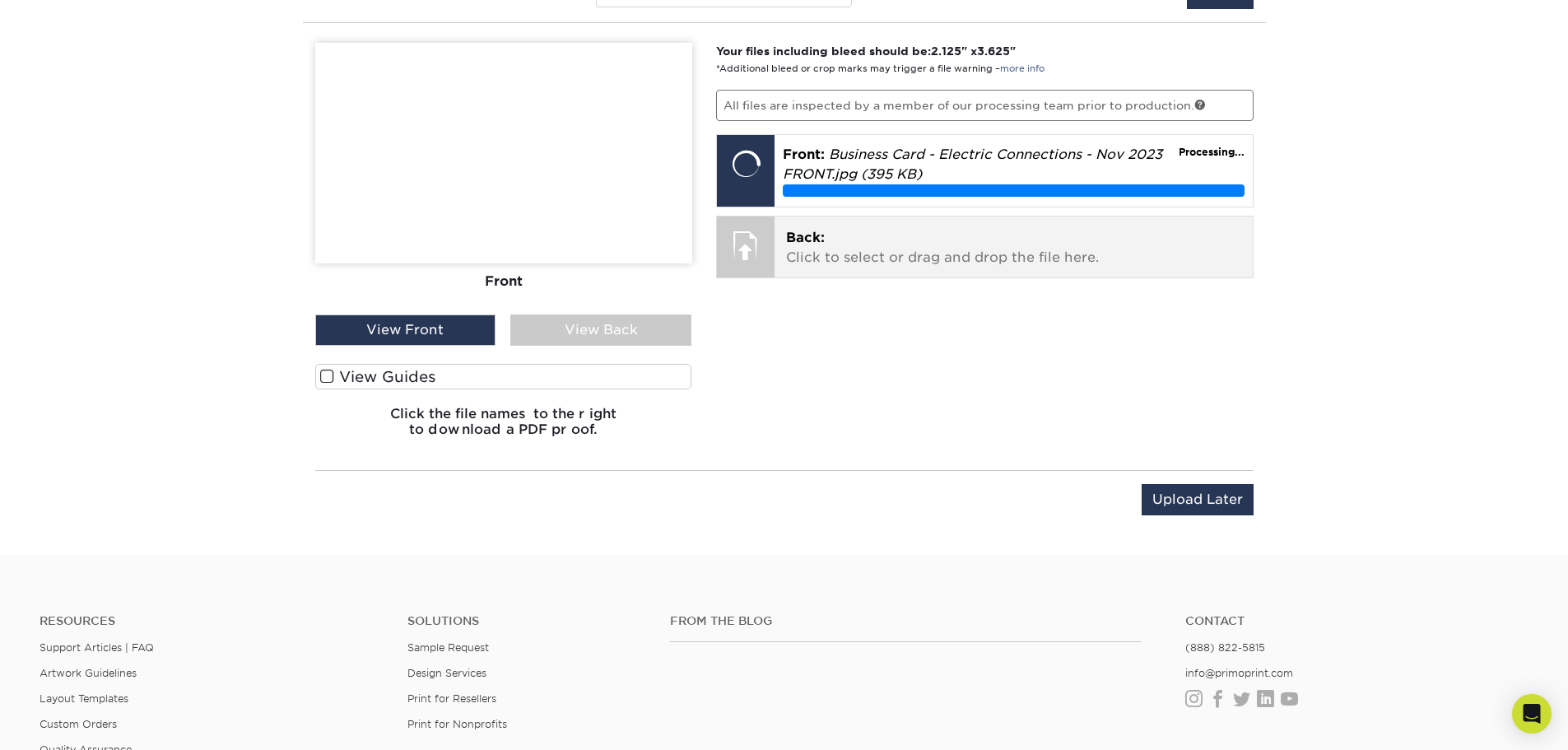 click on "Back: Click to select or drag and drop the file here." at bounding box center (1013, 248) 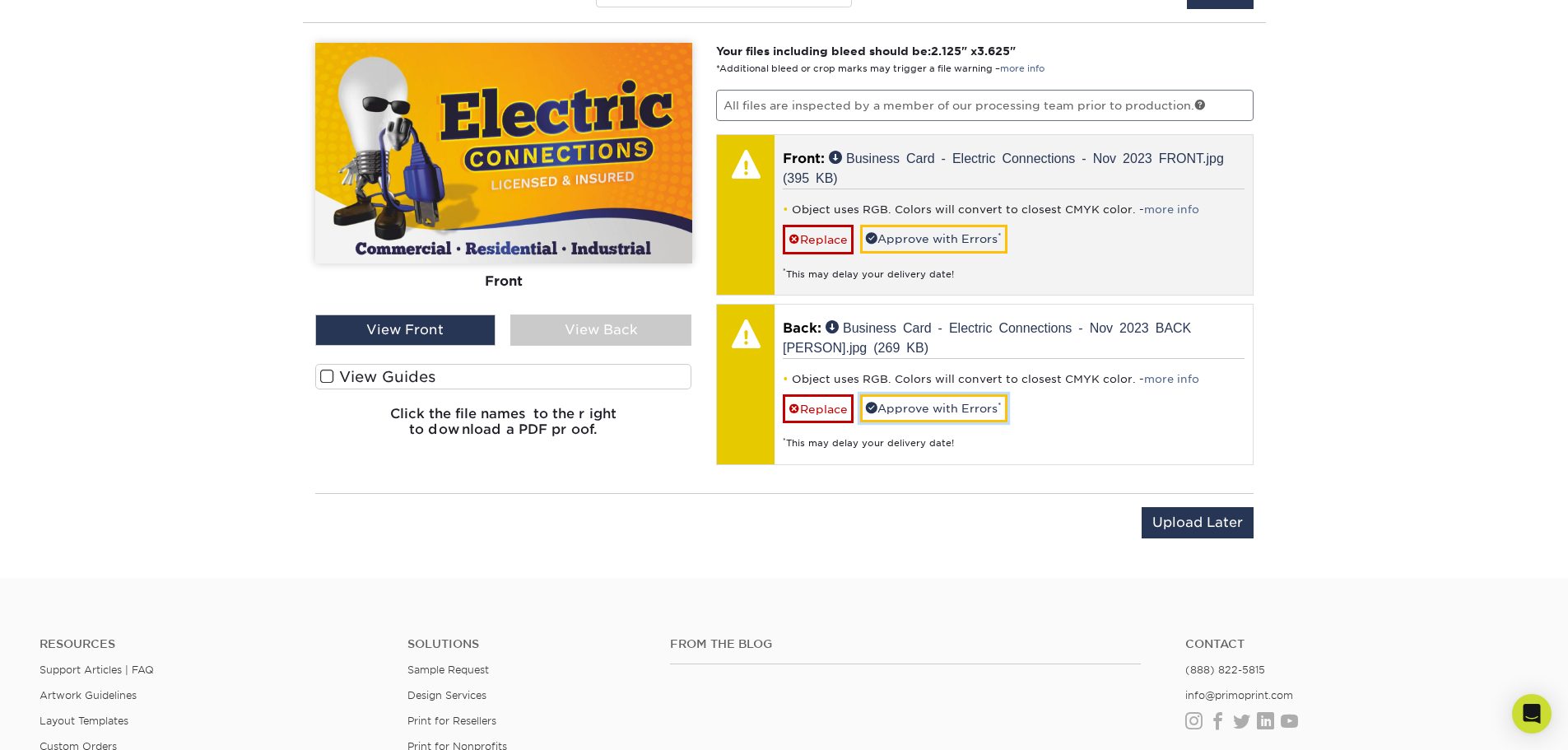 drag, startPoint x: 948, startPoint y: 414, endPoint x: 995, endPoint y: 256, distance: 164.8423 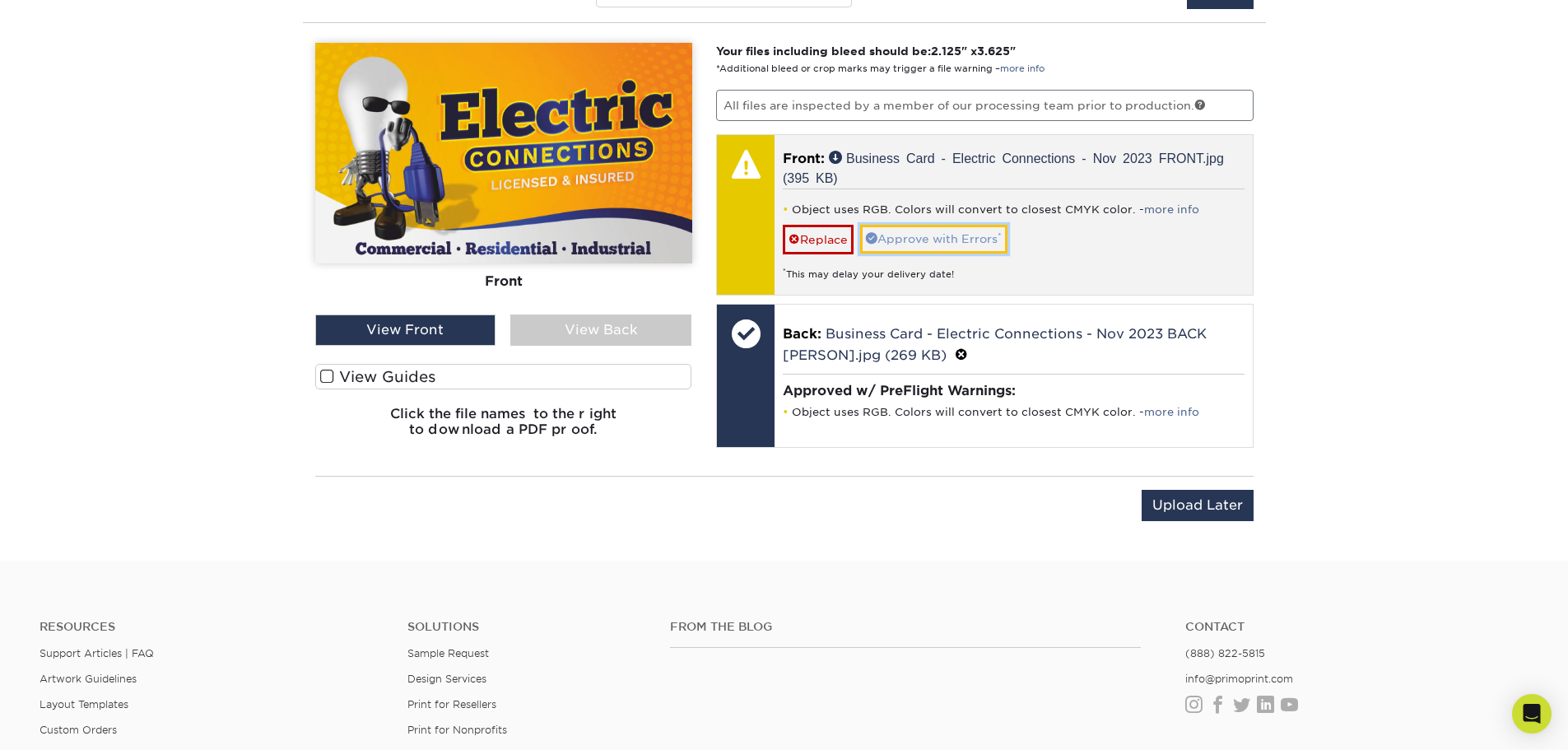 click on "Approve with Errors *" at bounding box center [933, 239] 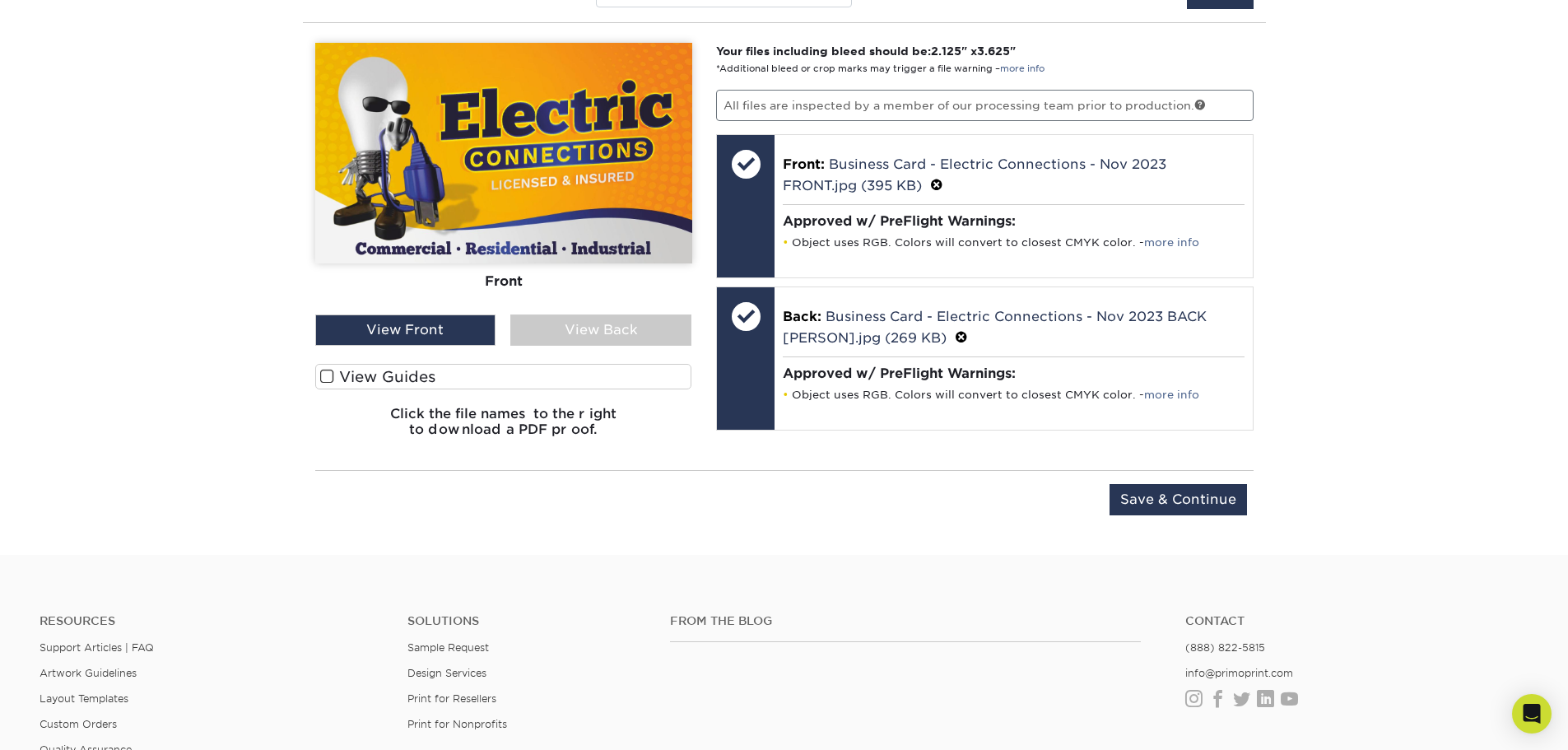 click on "View Guides" at bounding box center [504, 376] 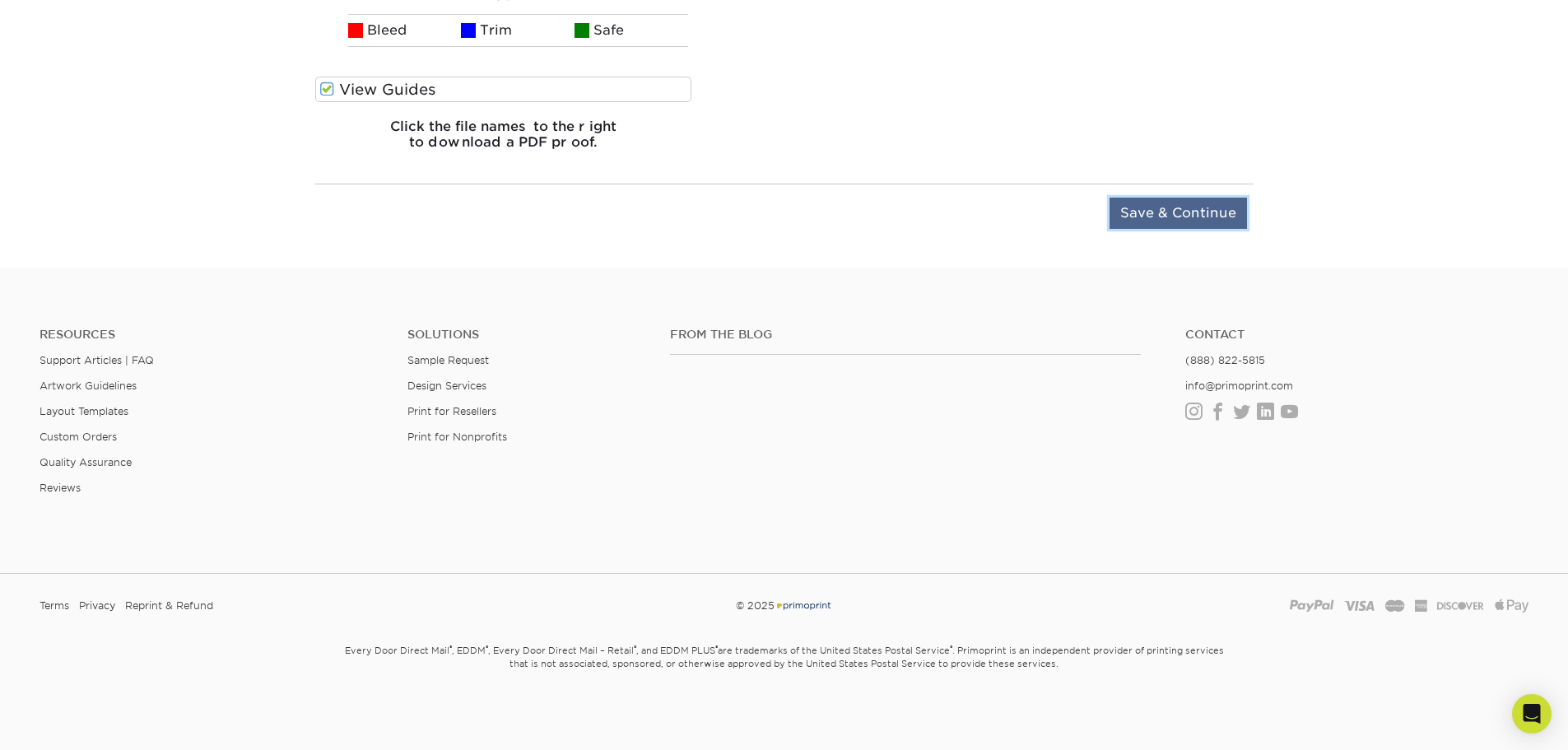 click on "Save & Continue" at bounding box center (1178, 213) 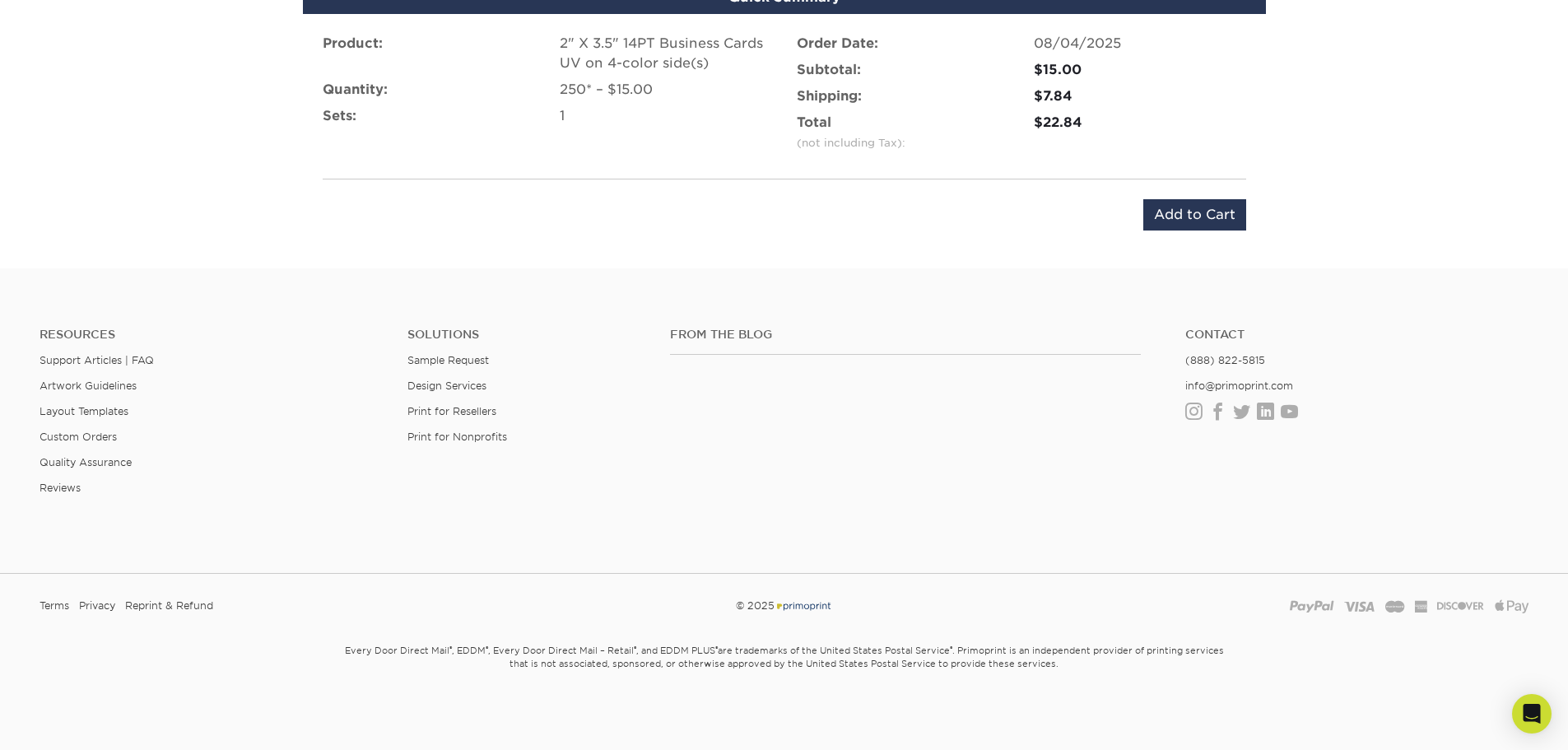 scroll, scrollTop: 1105, scrollLeft: 0, axis: vertical 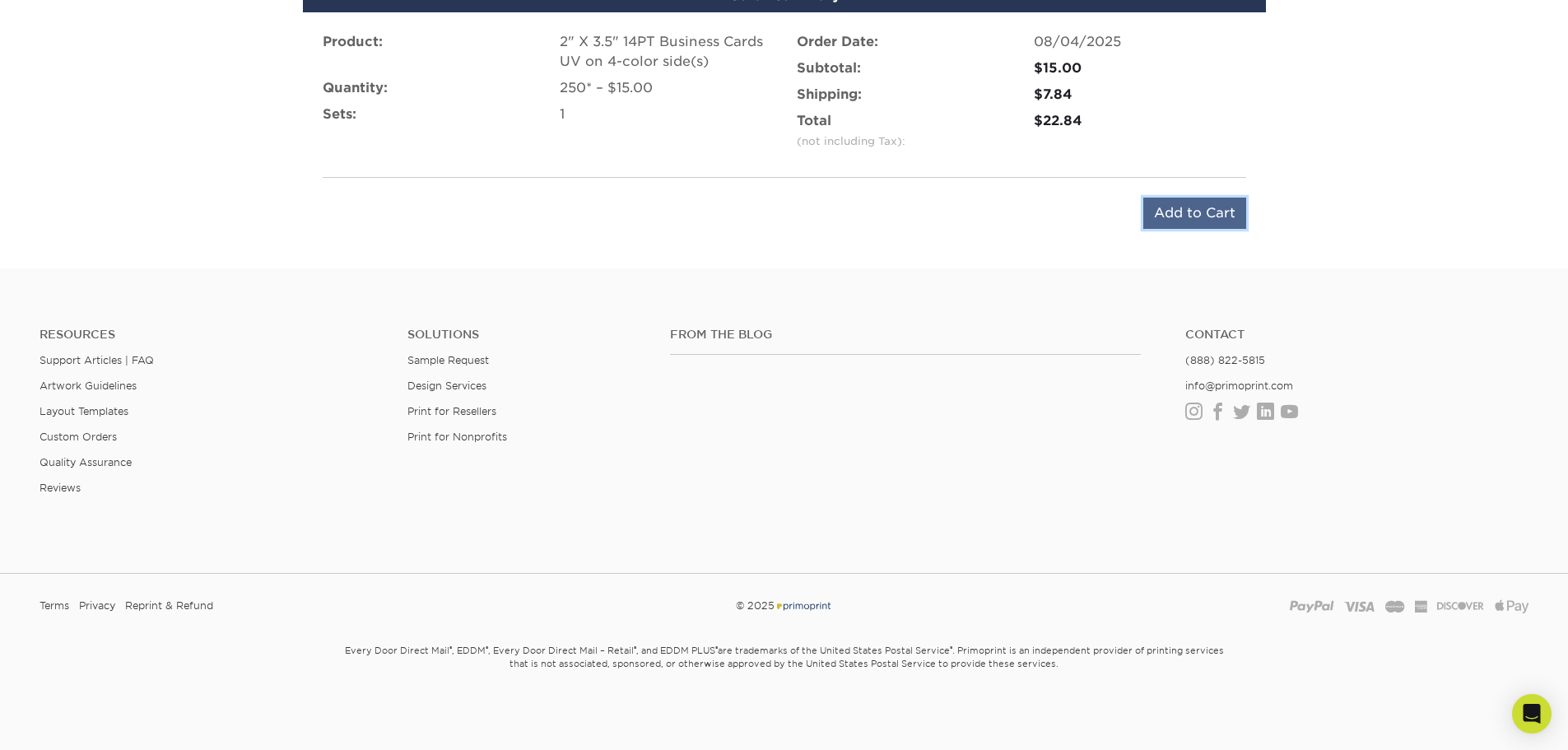 click on "Add to Cart" at bounding box center [1194, 213] 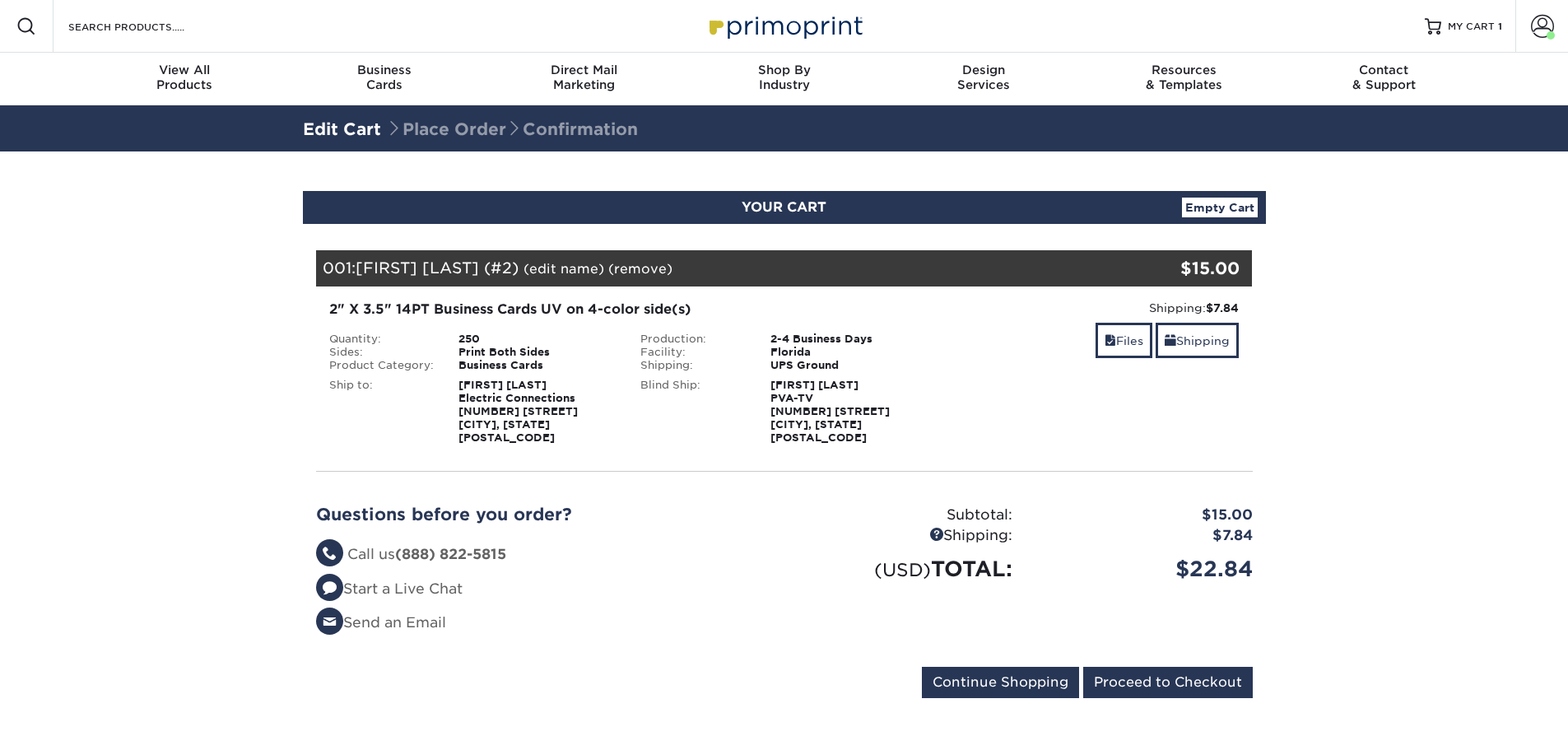 scroll, scrollTop: 0, scrollLeft: 0, axis: both 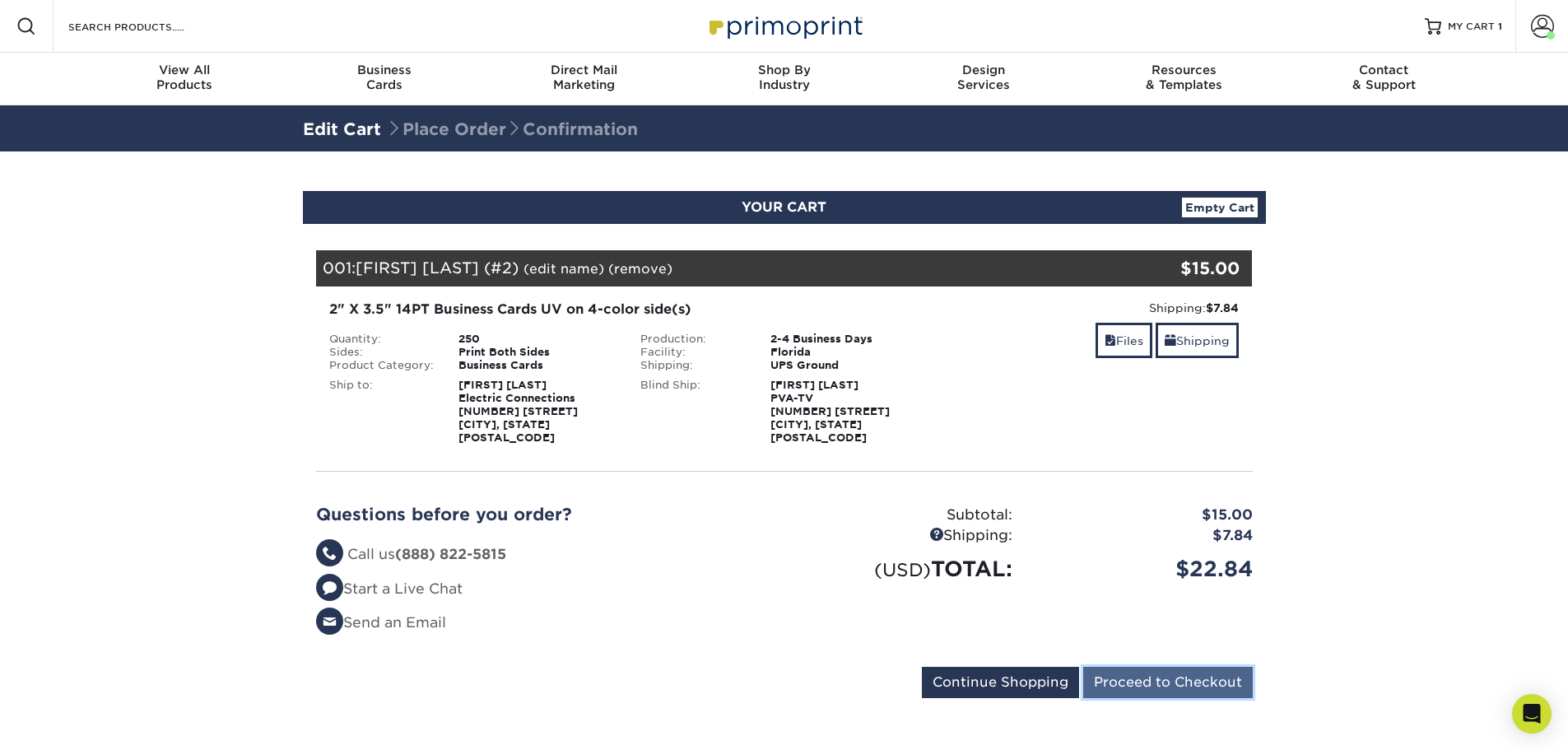 click on "Proceed to Checkout" at bounding box center (1168, 682) 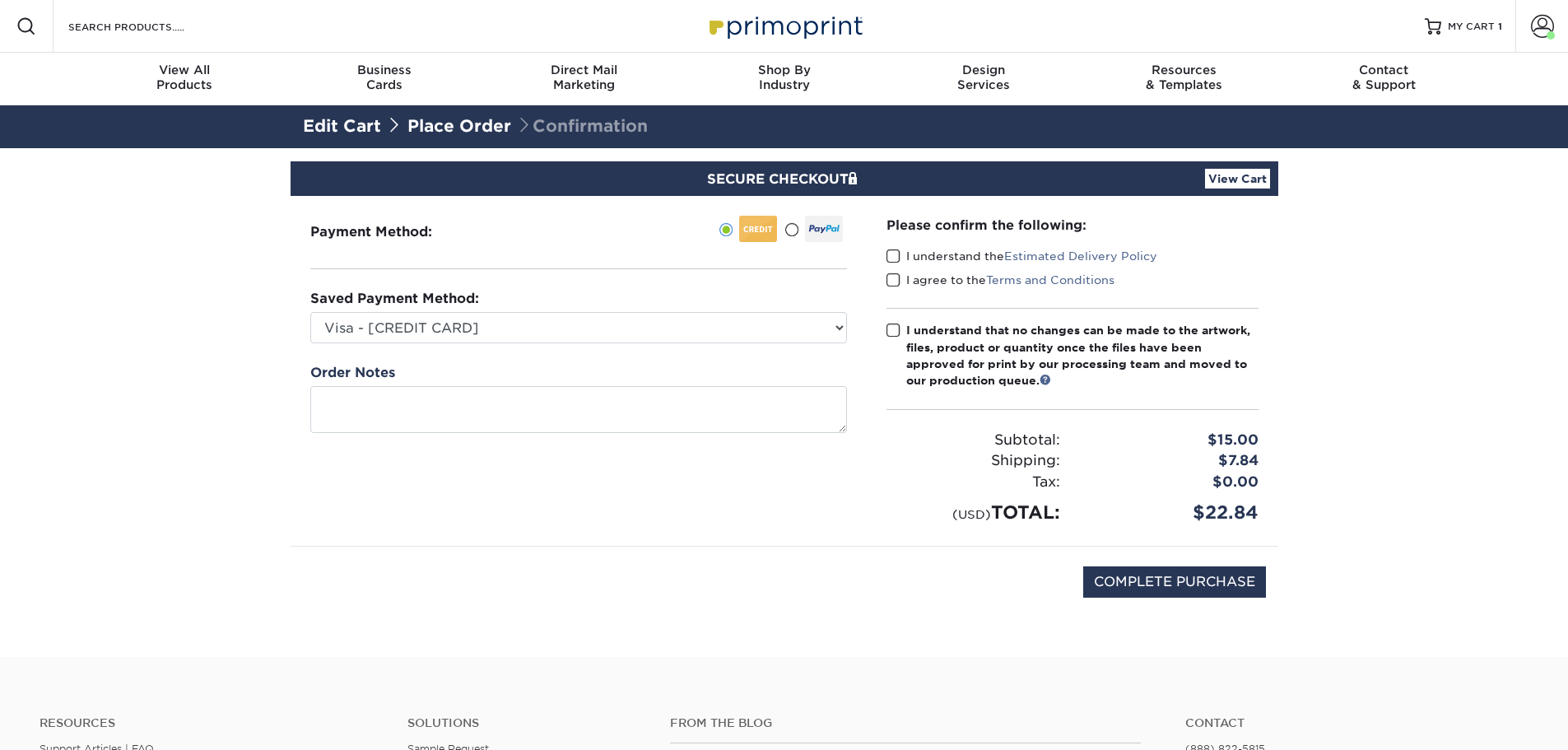 scroll, scrollTop: 0, scrollLeft: 0, axis: both 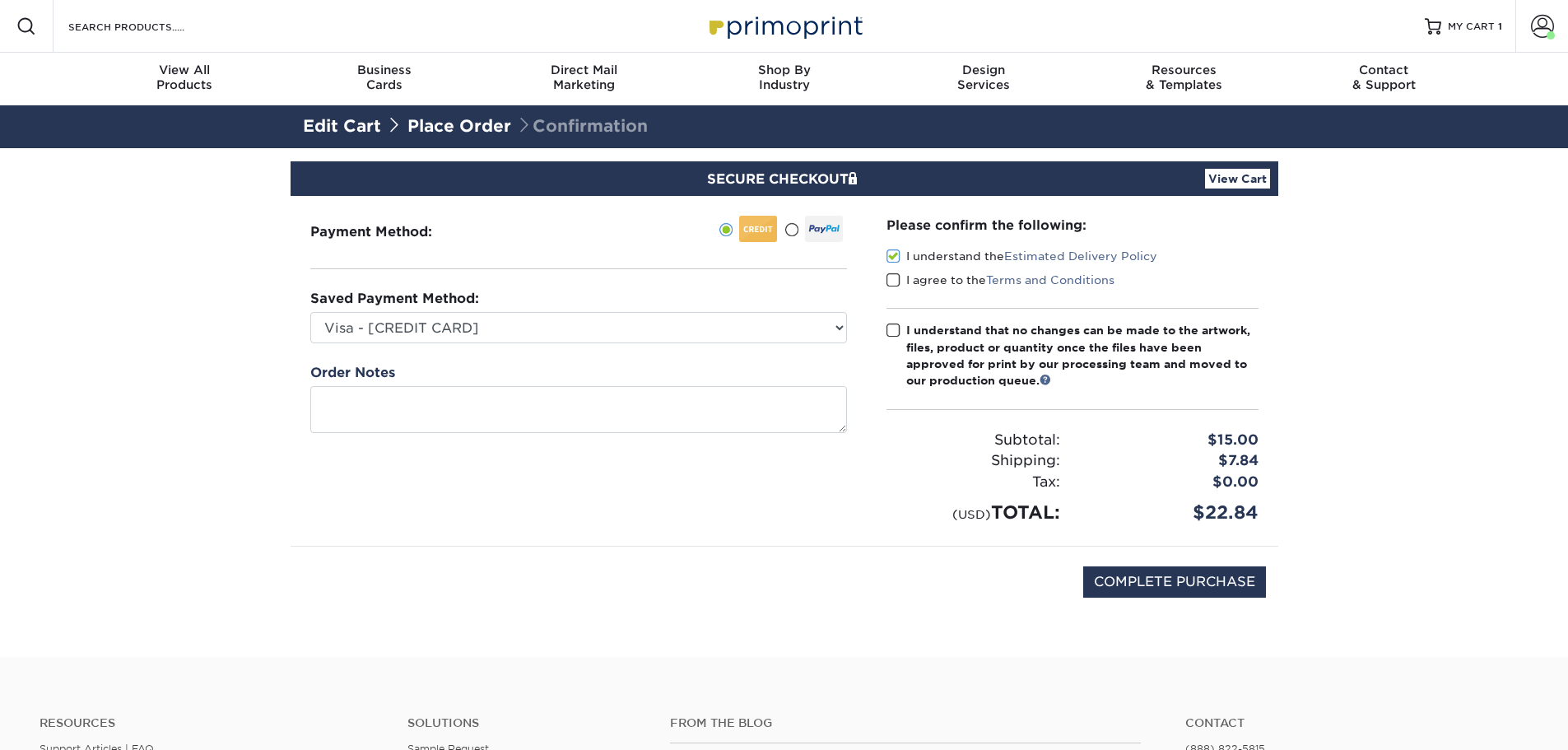 click at bounding box center [893, 280] 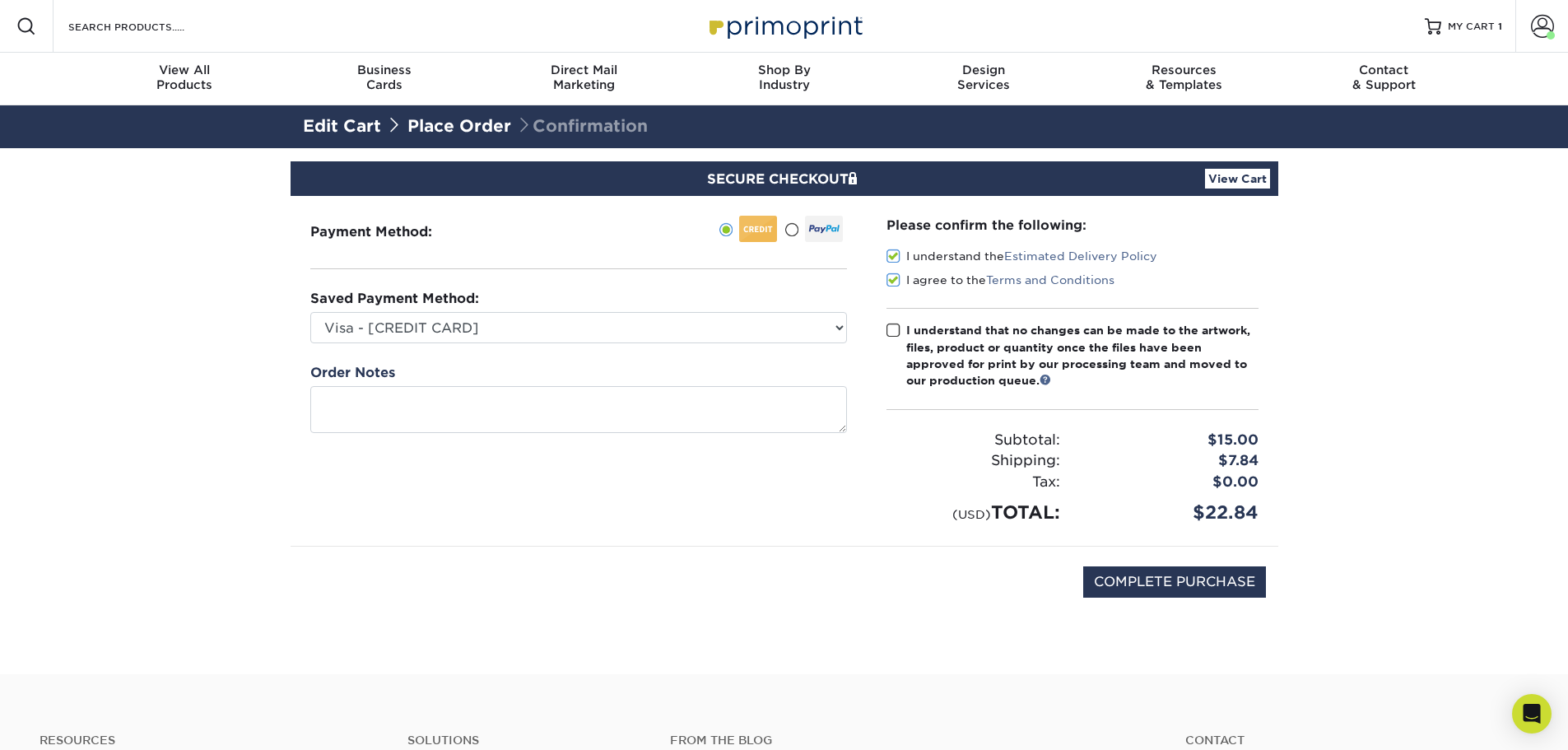 click at bounding box center [893, 330] 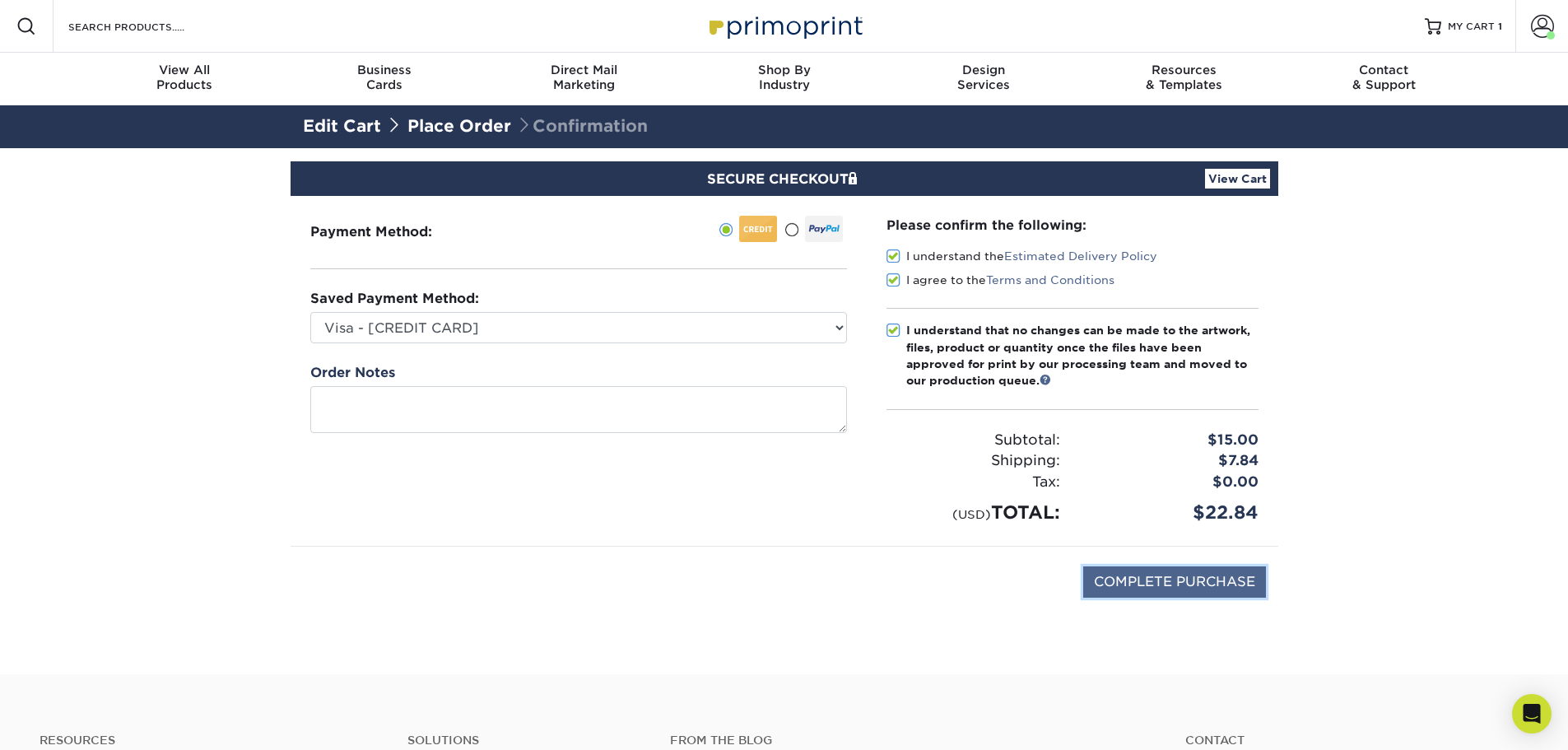 click on "COMPLETE PURCHASE" at bounding box center (1175, 582) 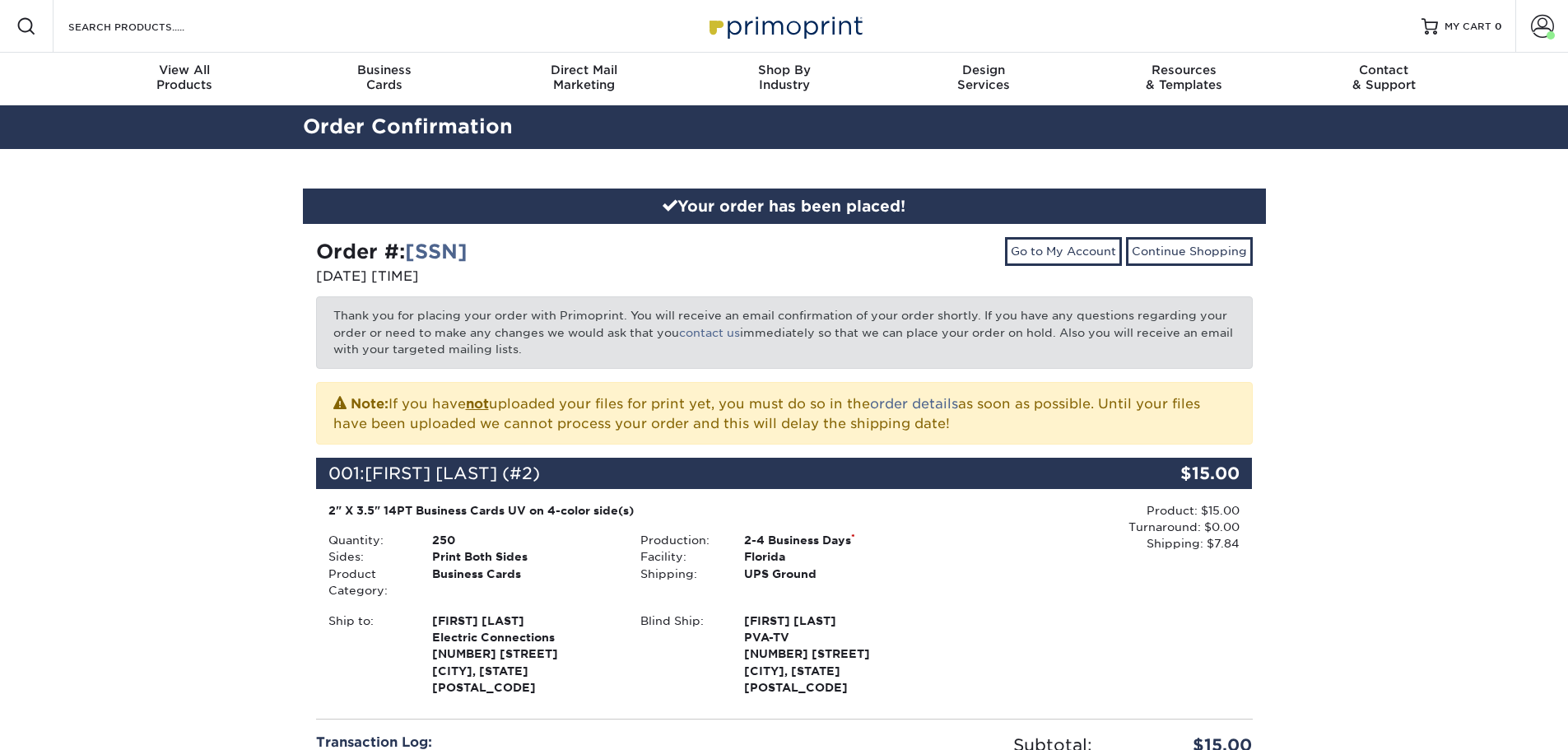 scroll, scrollTop: 0, scrollLeft: 0, axis: both 